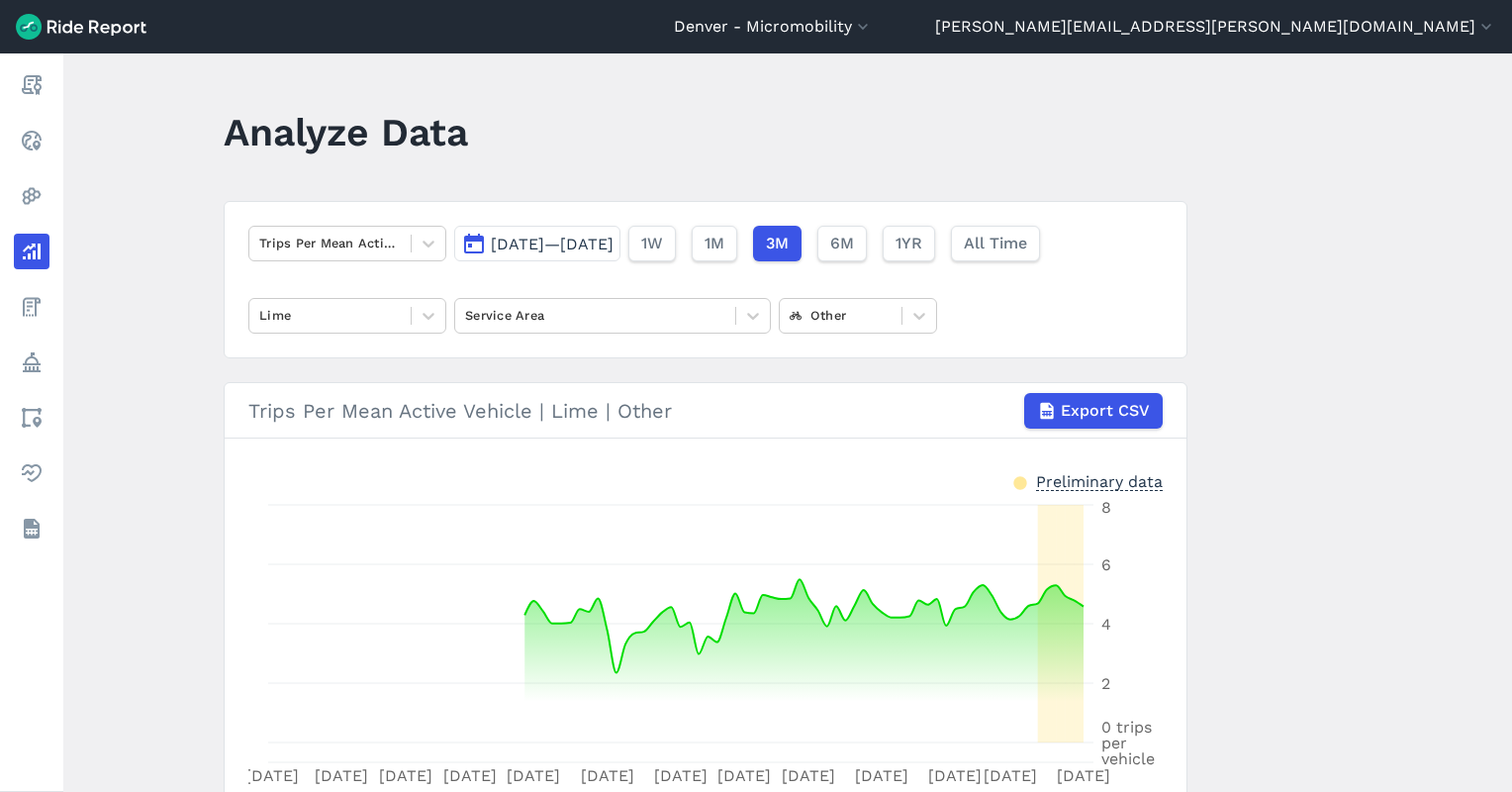 scroll, scrollTop: 0, scrollLeft: 0, axis: both 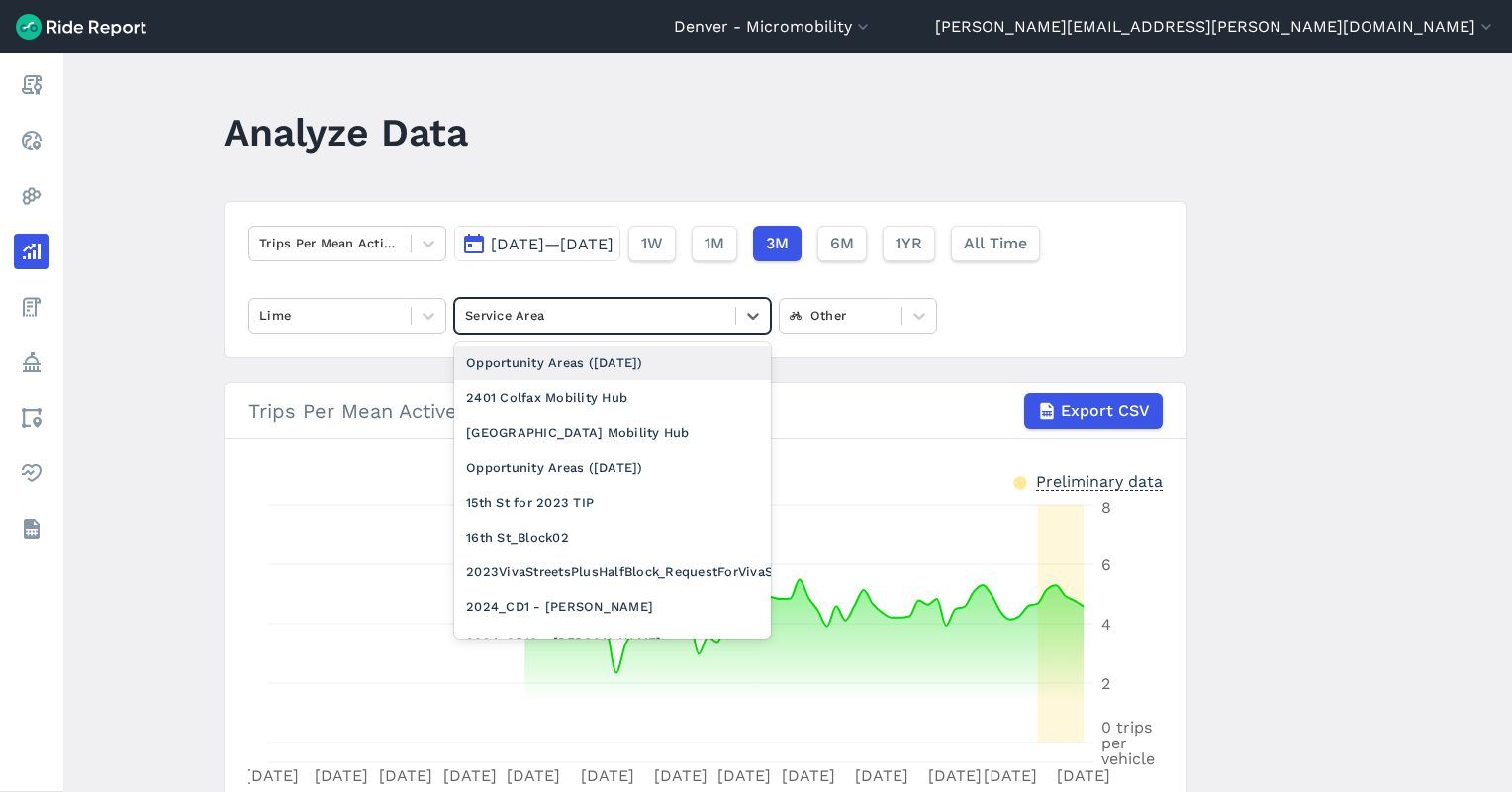 click on "Service Area" at bounding box center (595, 315) 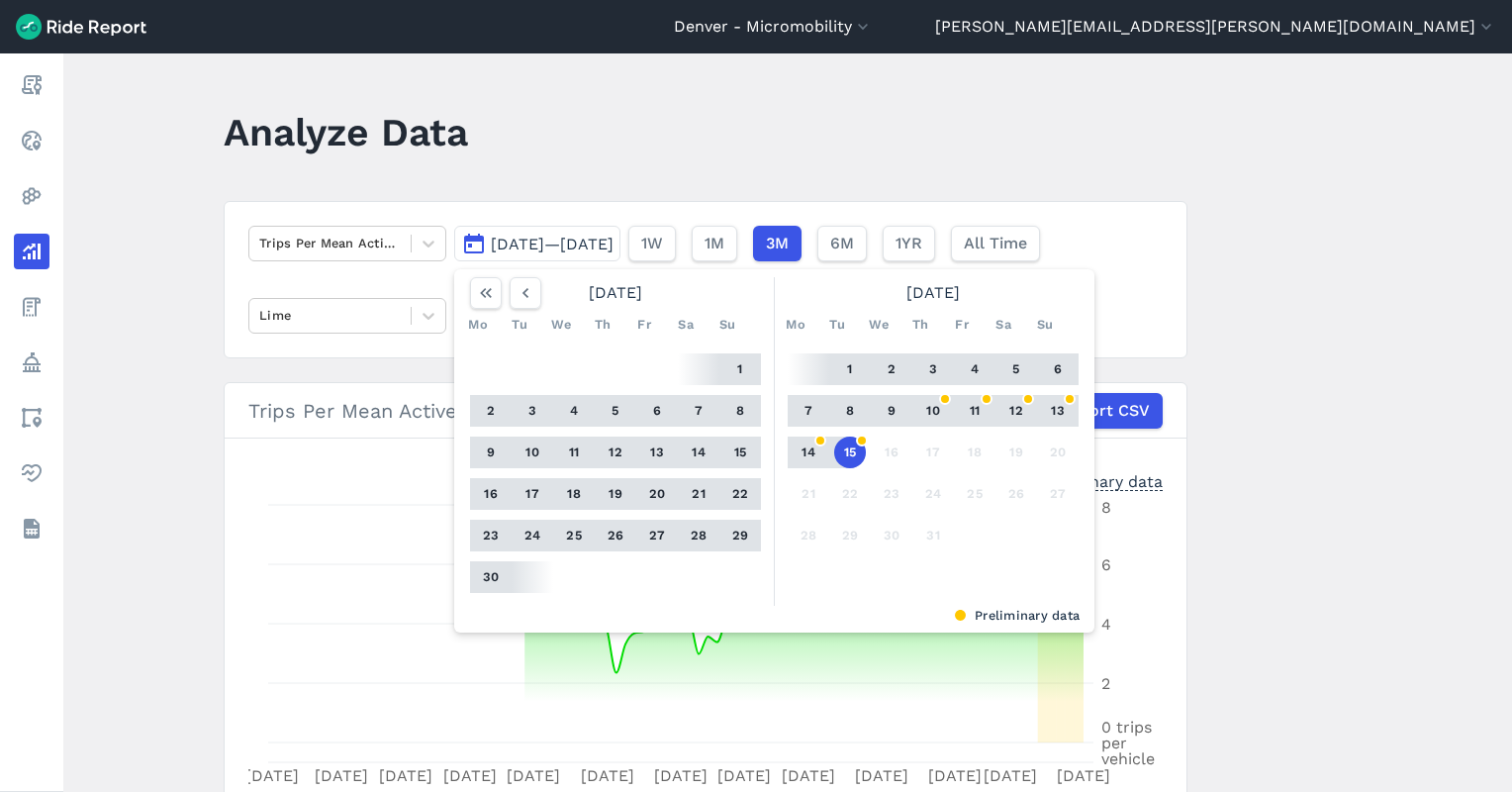 click on "[DATE]—[DATE] [DATE] Mo Tu We Th Fr Sa Su 1 2 3 4 5 6 7 8 9 10 11 12 13 14 15 16 17 18 19 20 21 22 23 24 25 26 27 28 29 [DATE] Tu We Th Fr Sa Su 1 2 3 4 5 6 7 8 9 10 11 12 13 14 15 16 17 18 19 20 21 22 23 24 25 26 27 28 29 30 31 Preliminary data 1W 1M 3M 6M 1YR All Time" at bounding box center [751, 240] 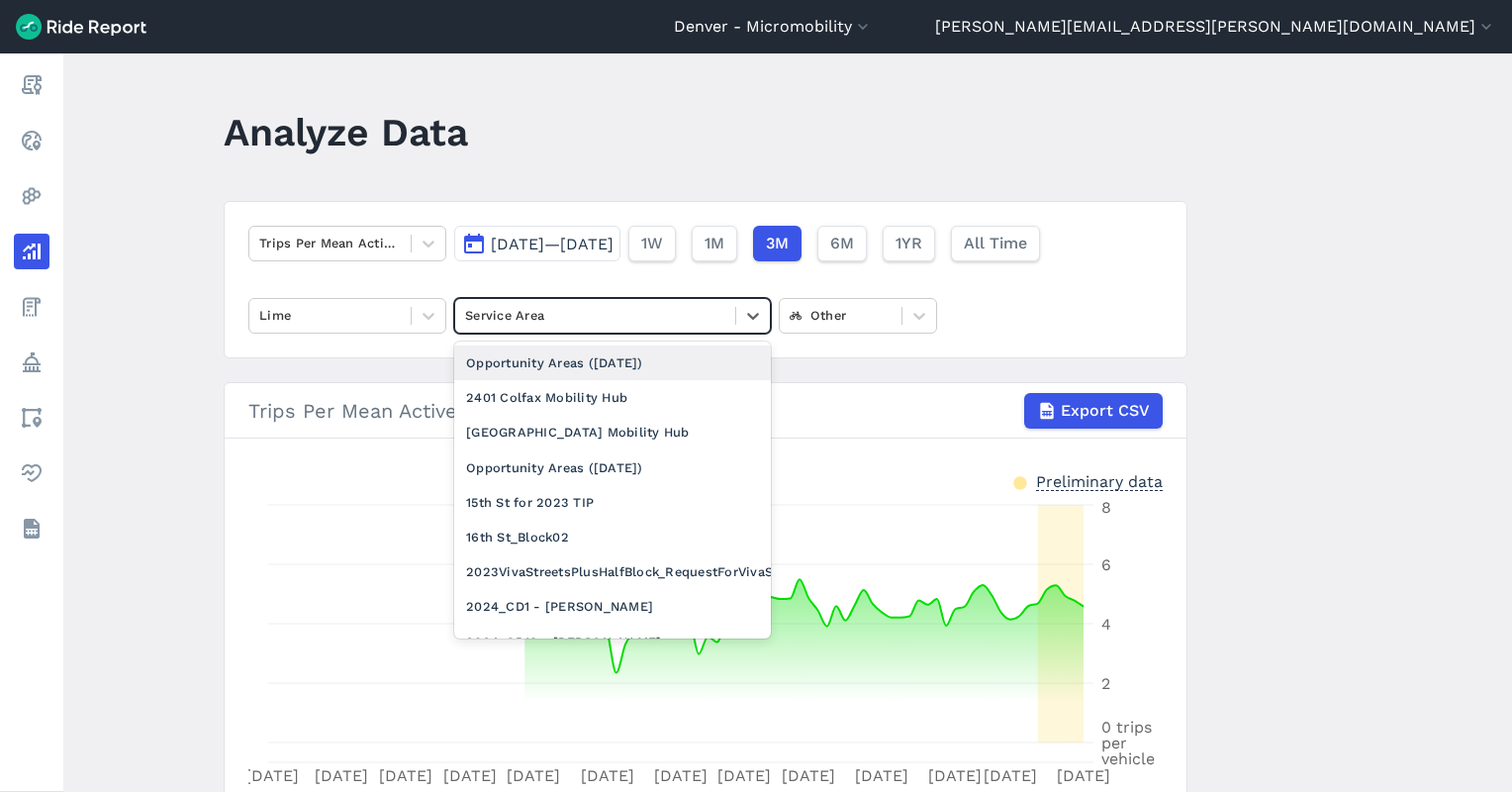 click at bounding box center [595, 315] 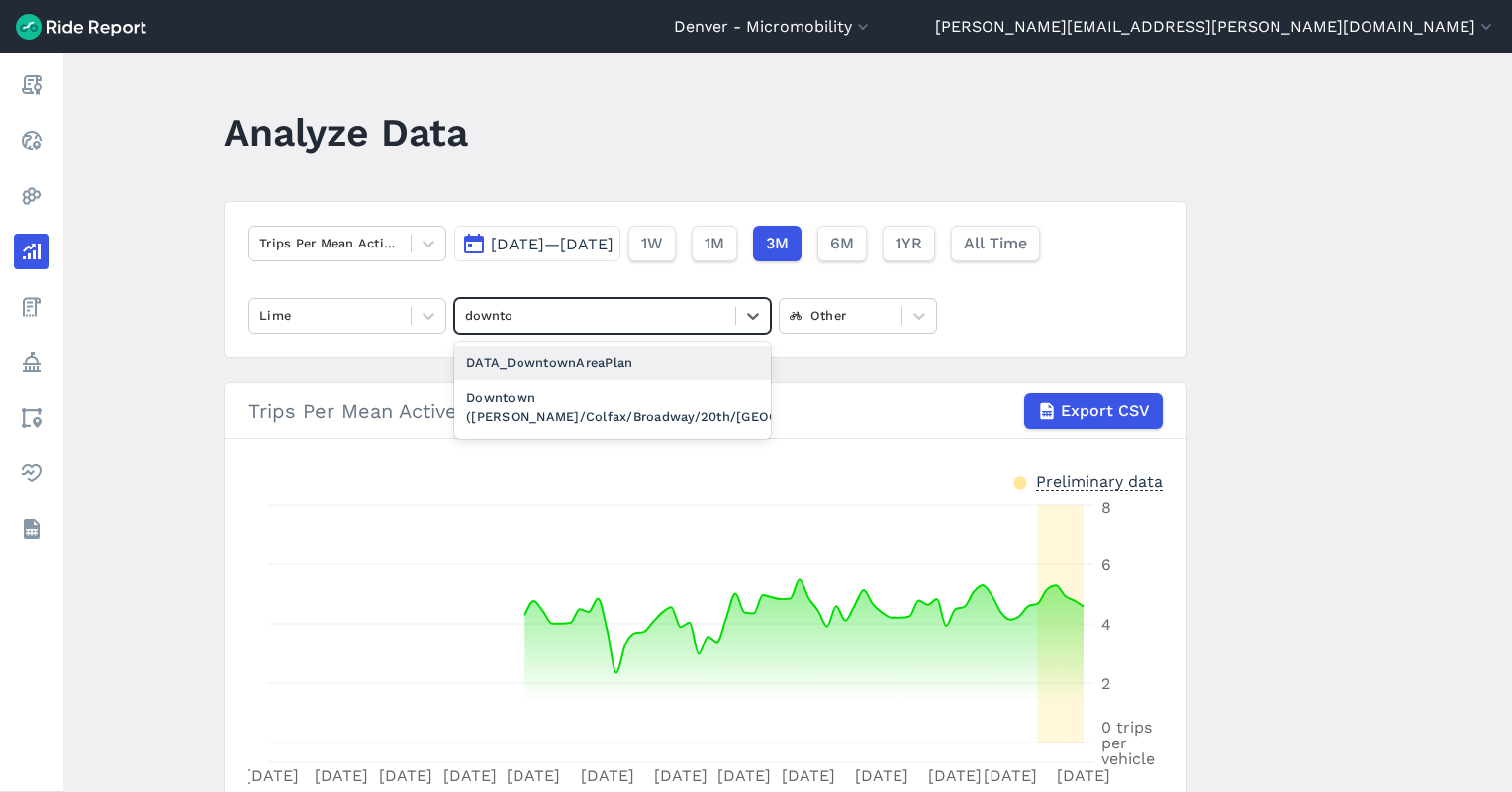 type on "downtow" 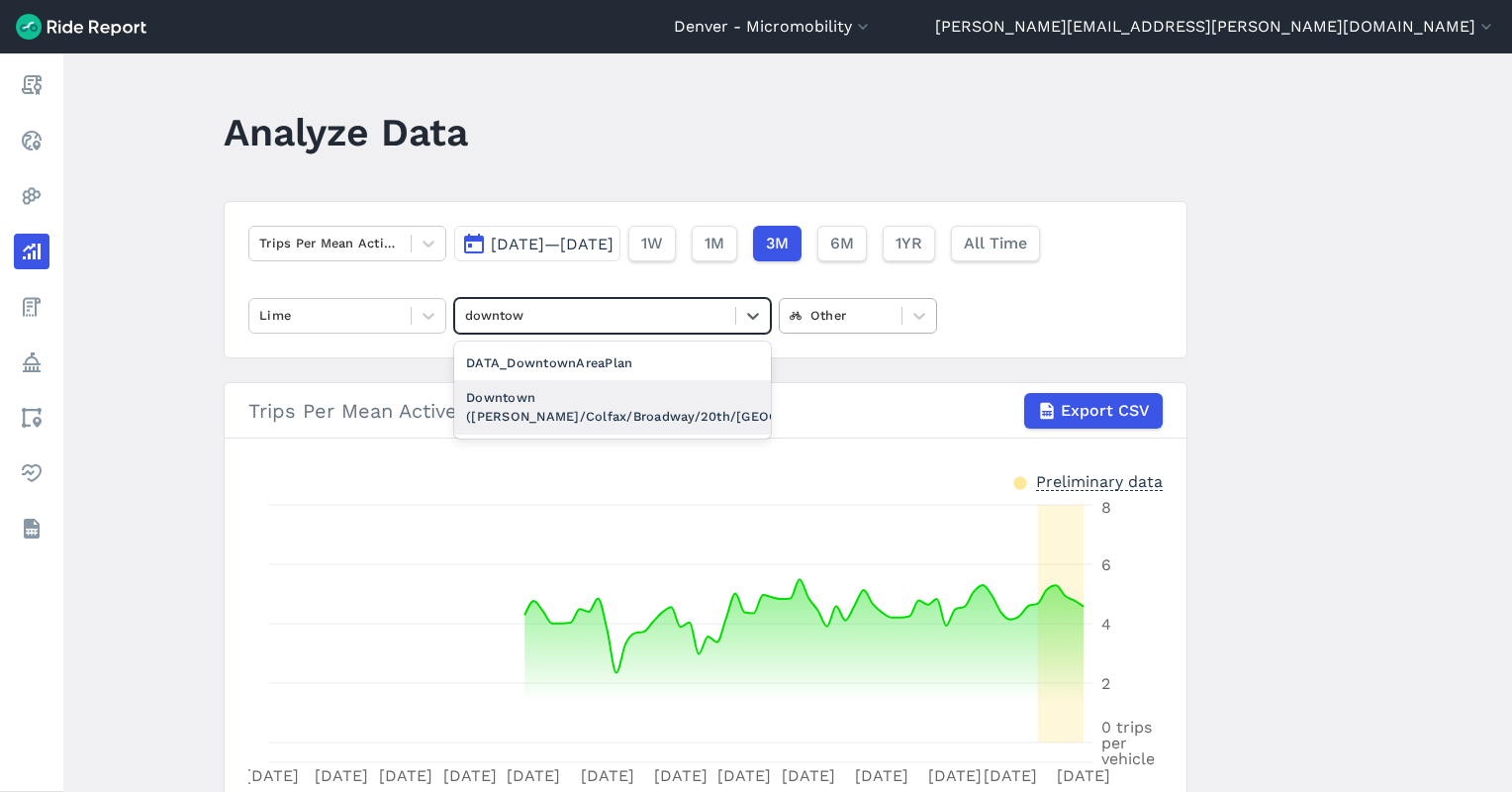 drag, startPoint x: 556, startPoint y: 415, endPoint x: 886, endPoint y: 306, distance: 347.53561 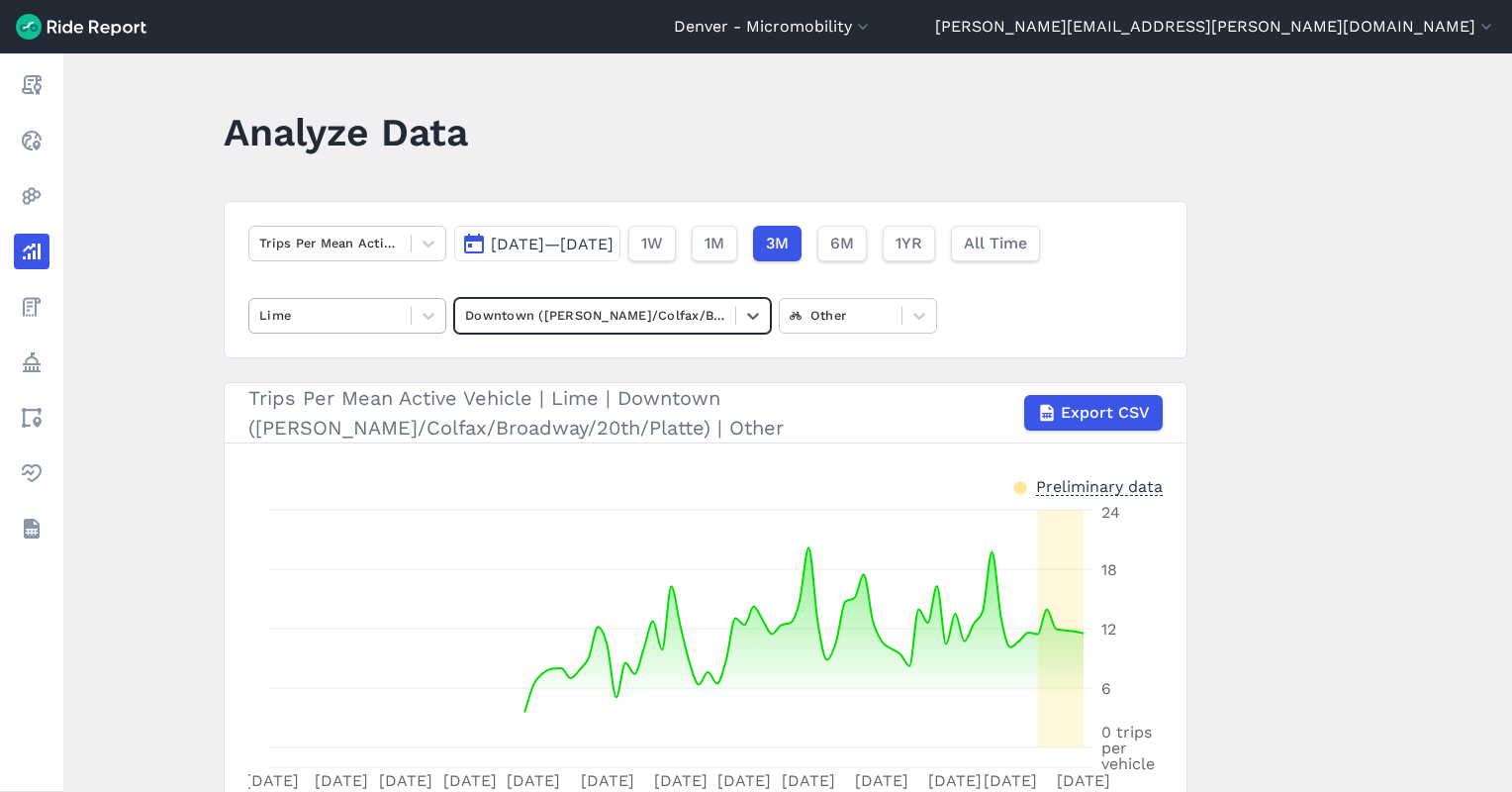 click at bounding box center (330, 315) 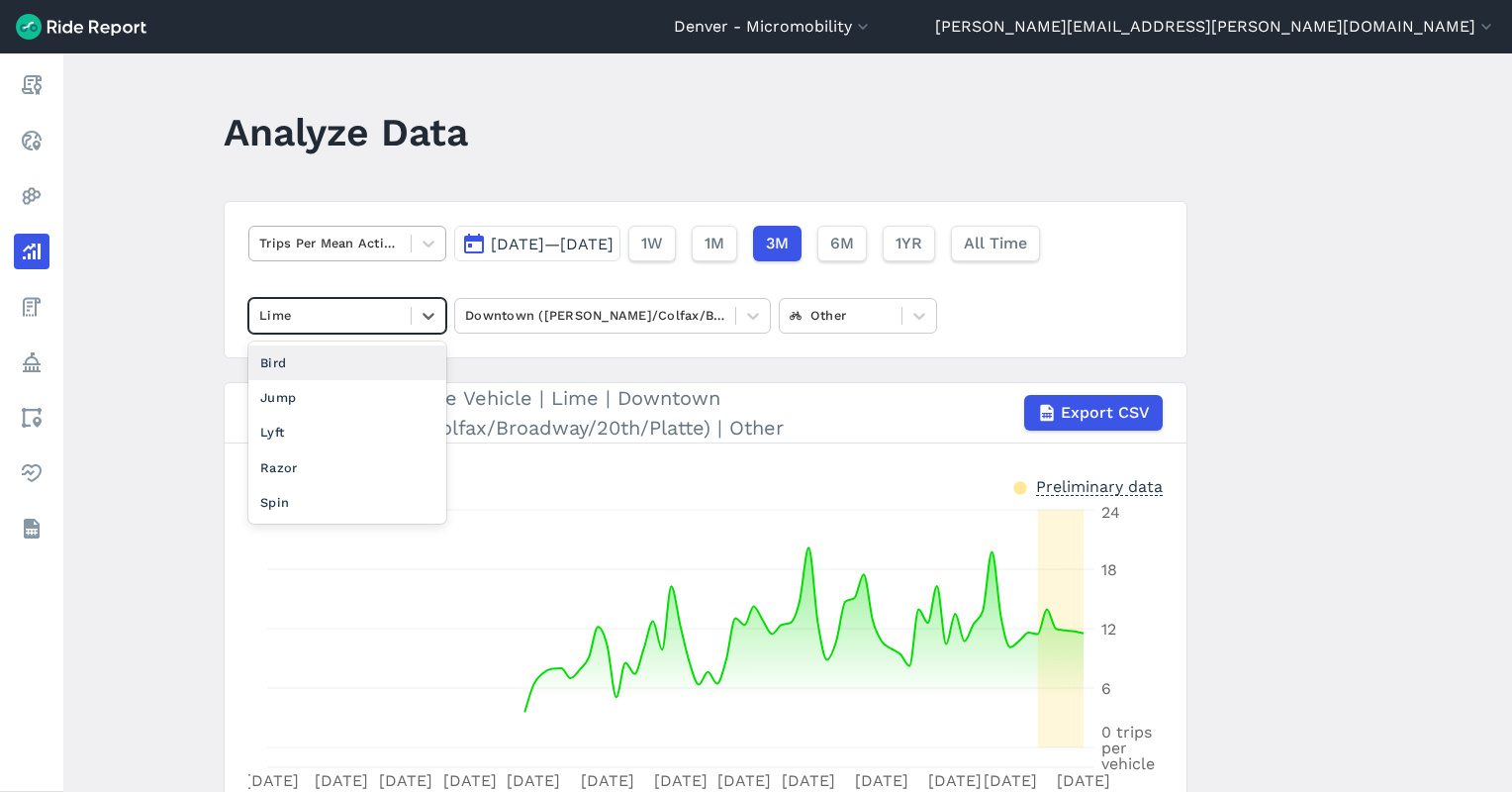 click 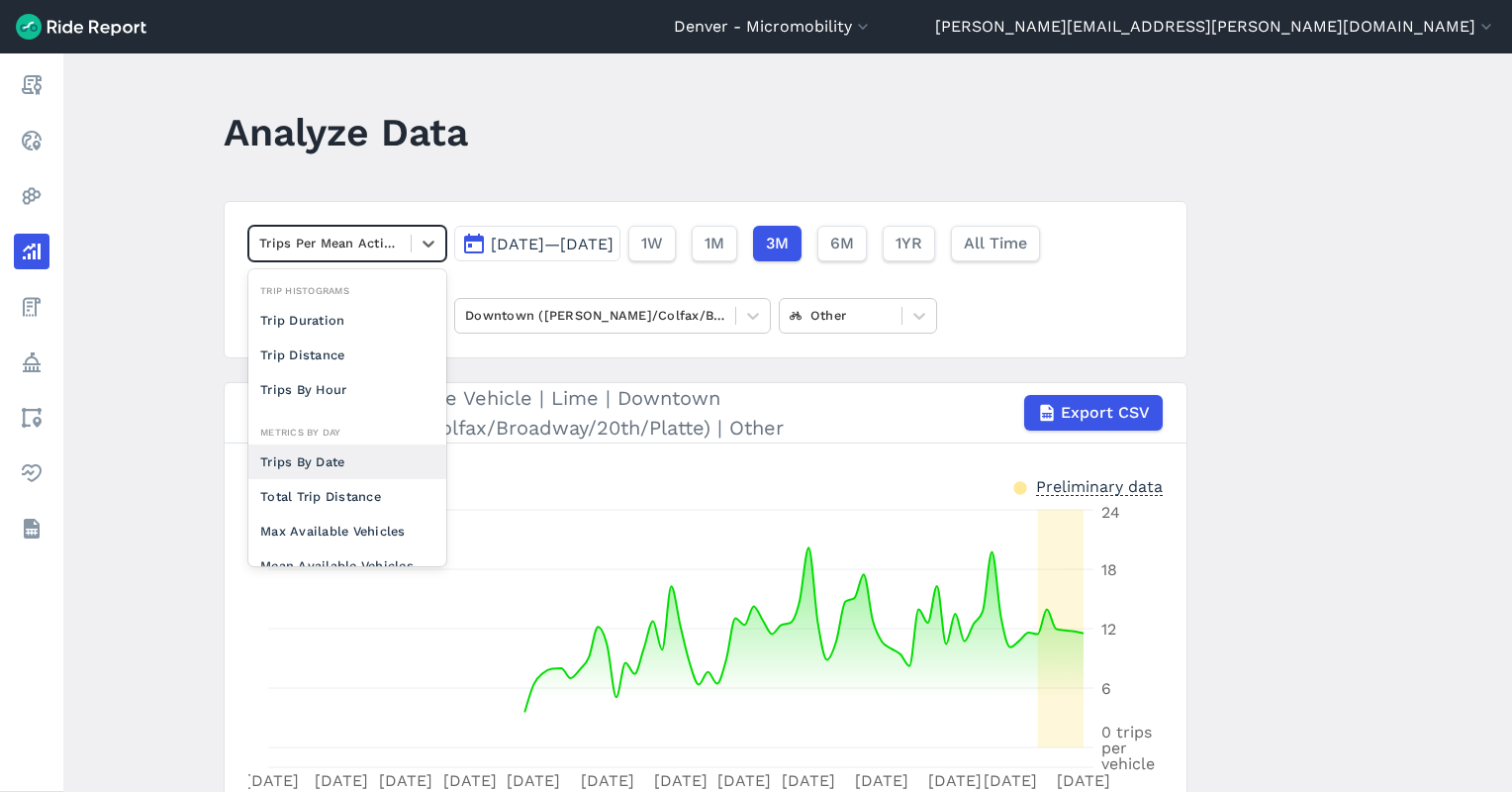 click on "Trips By Date" at bounding box center [347, 461] 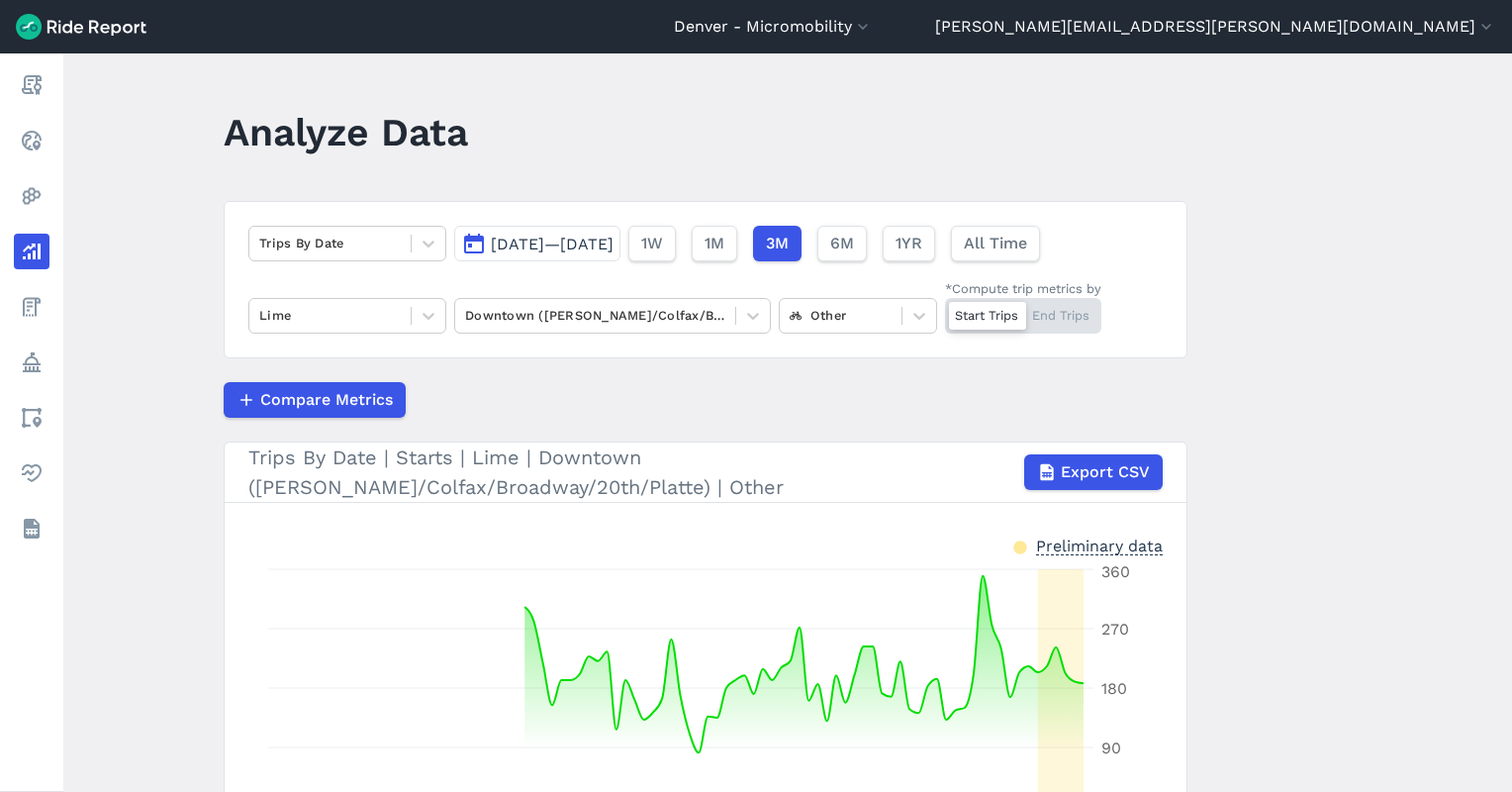 click on "Start Trips End Trips" at bounding box center (1023, 316) 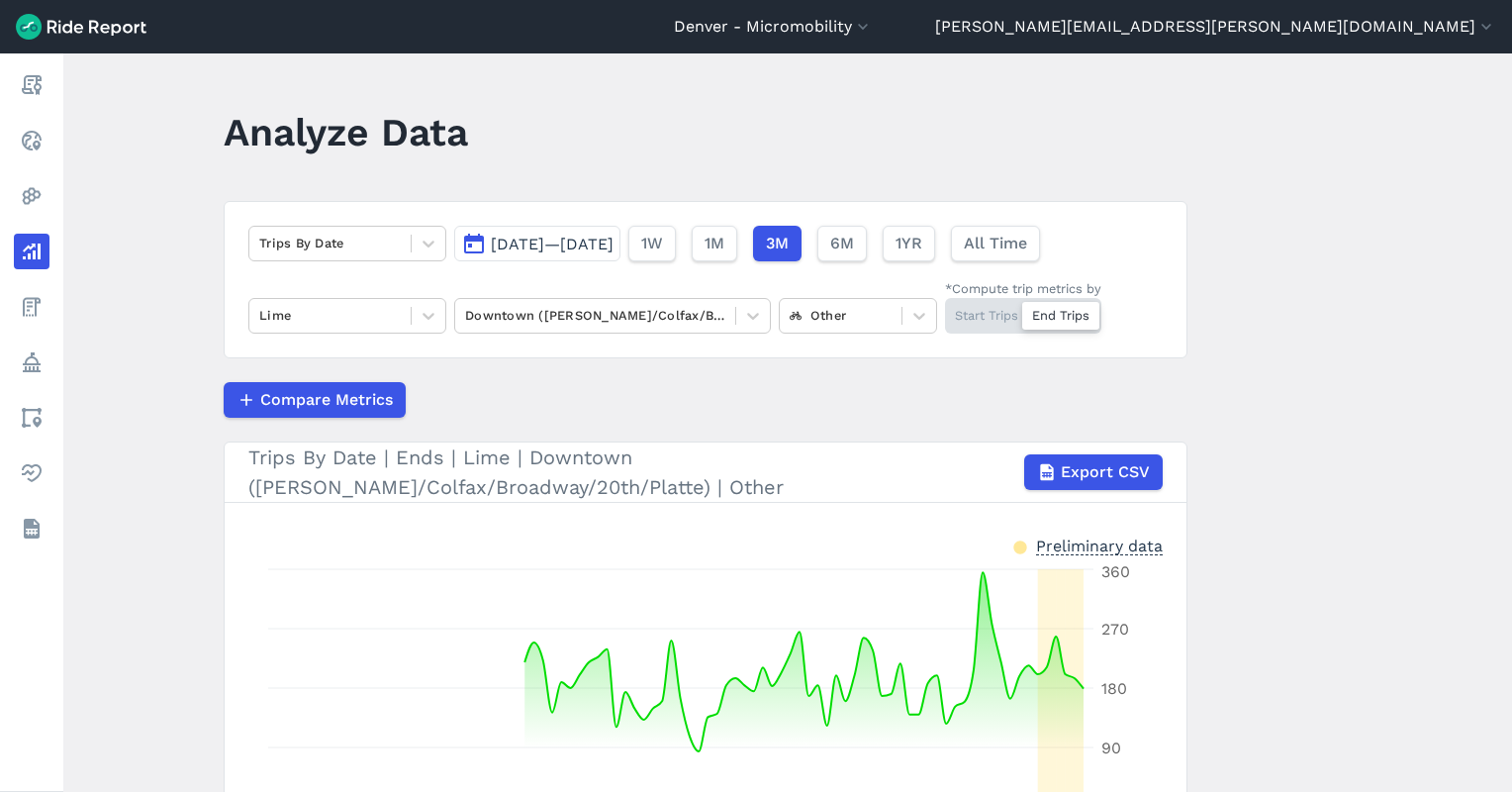 click on "Trips By Date [DATE]—[DATE] 1W 1M 3M 6M 1YR All Time Lime Downtown ([PERSON_NAME]/Colfax/Broadway/20th/Platte) Other *Compute trip metrics by Start Trips End Trips" at bounding box center [706, 279] 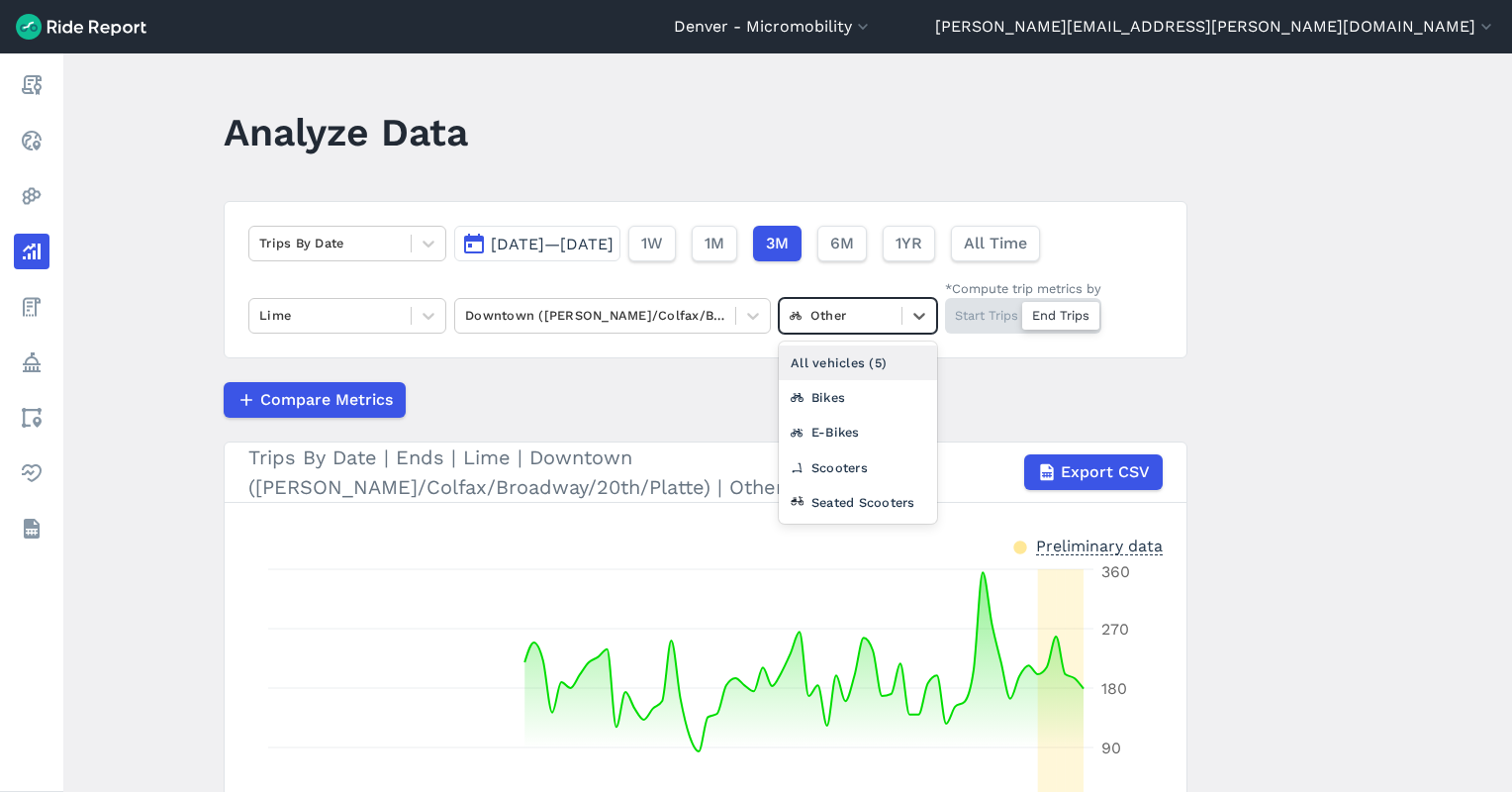 click on "Other" at bounding box center [840, 315] 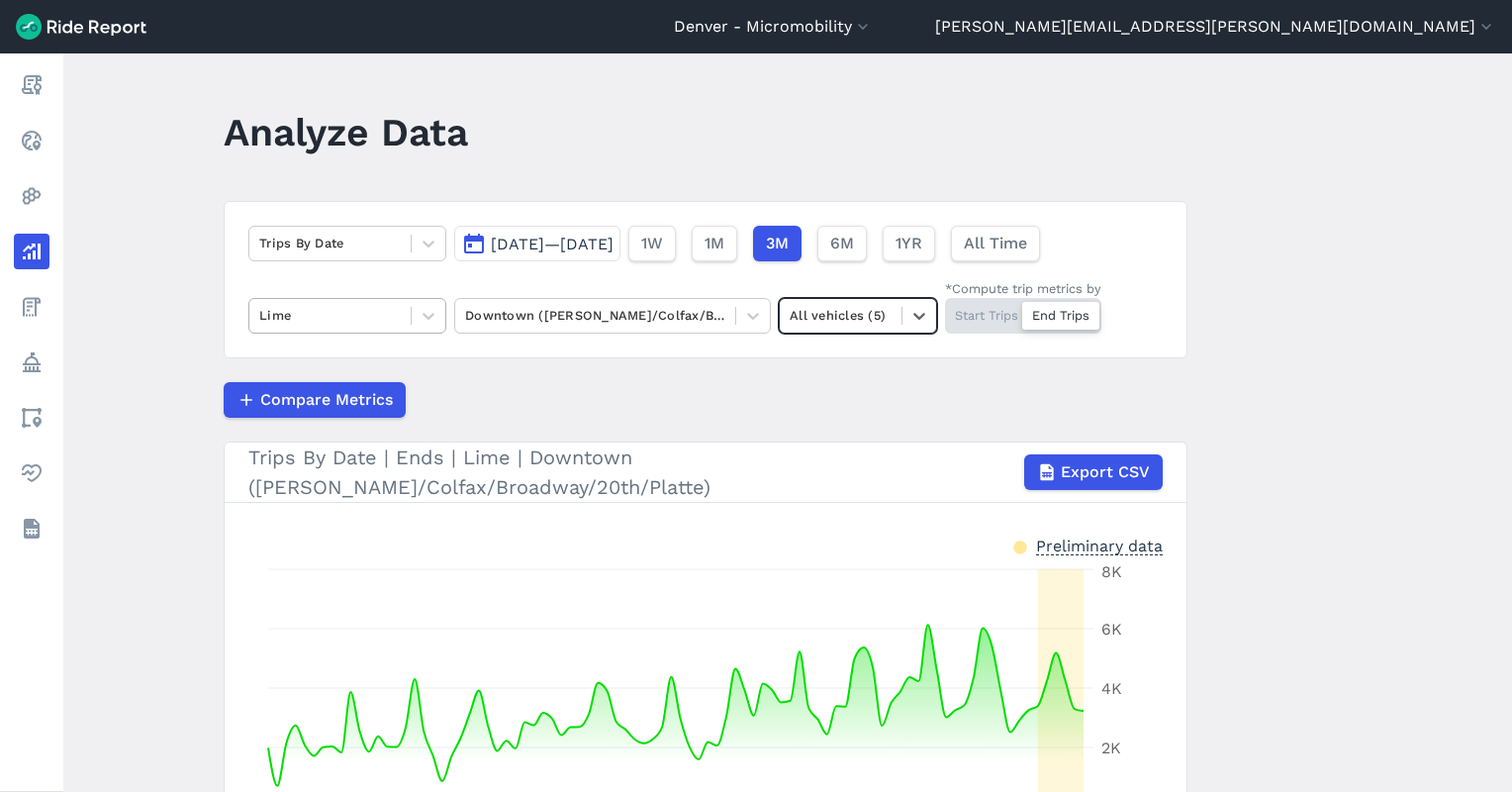 click on "Lime" at bounding box center (347, 316) 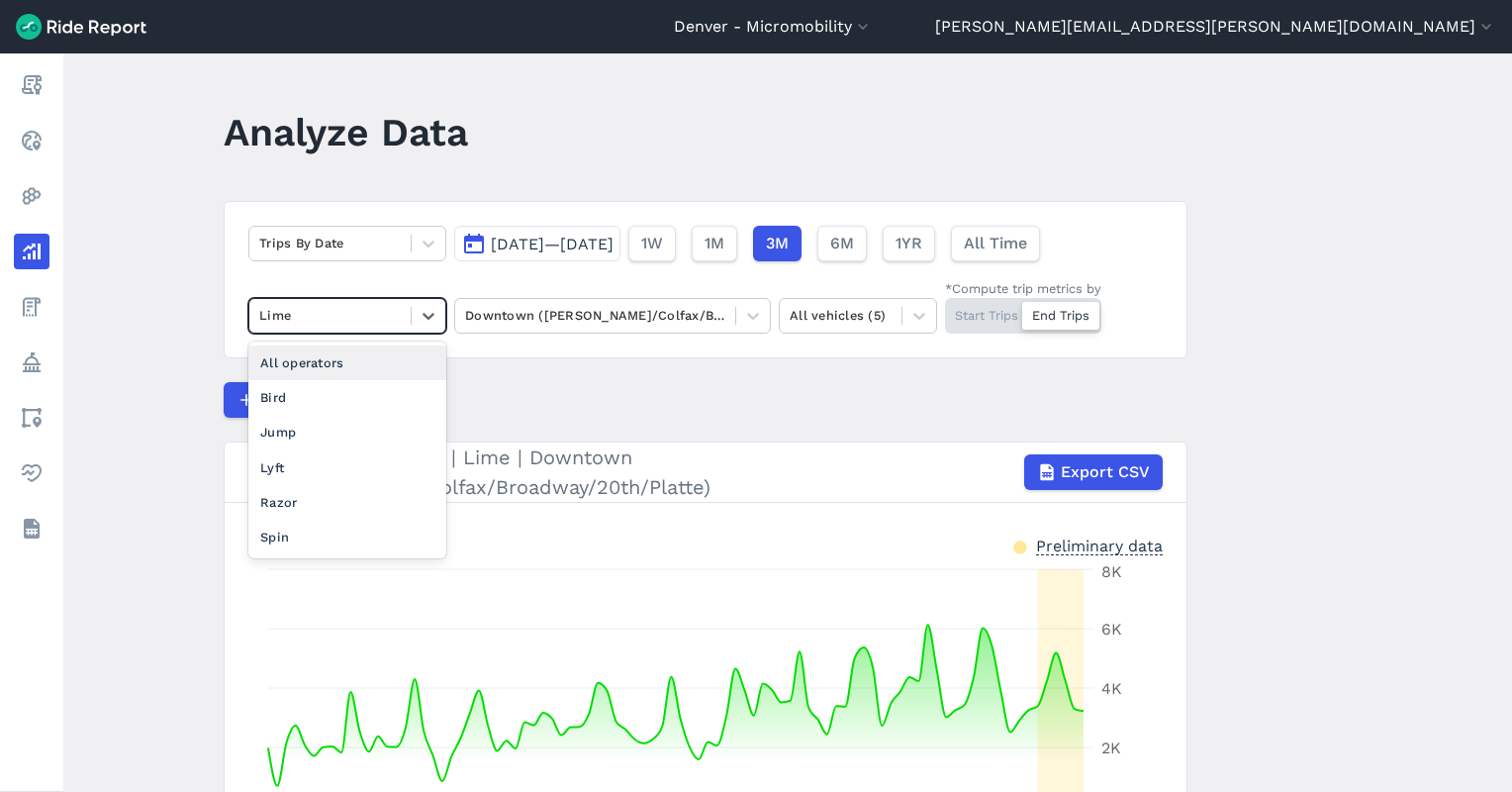 drag, startPoint x: 352, startPoint y: 344, endPoint x: 362, endPoint y: 346, distance: 10.198039 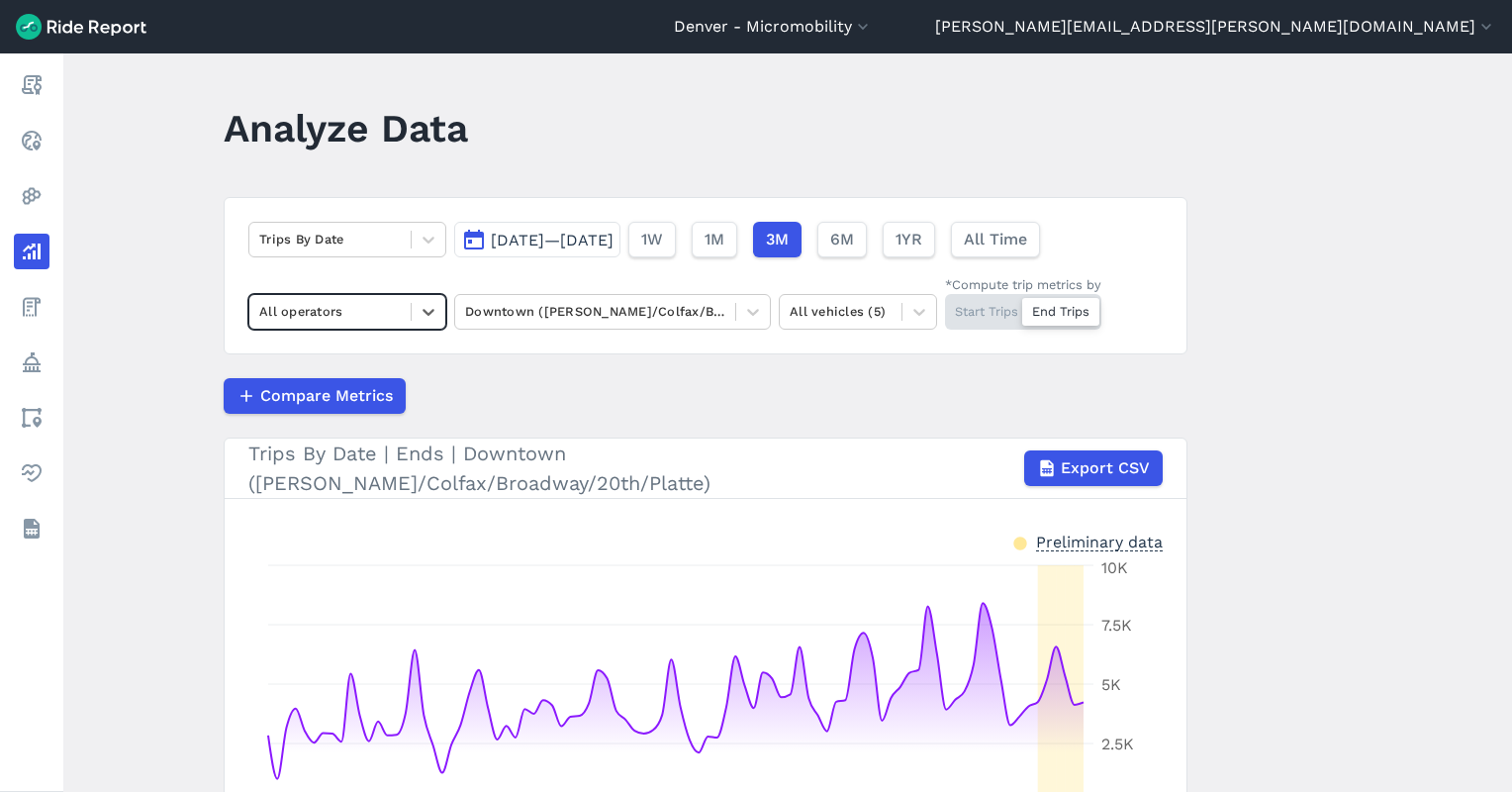 scroll, scrollTop: 0, scrollLeft: 0, axis: both 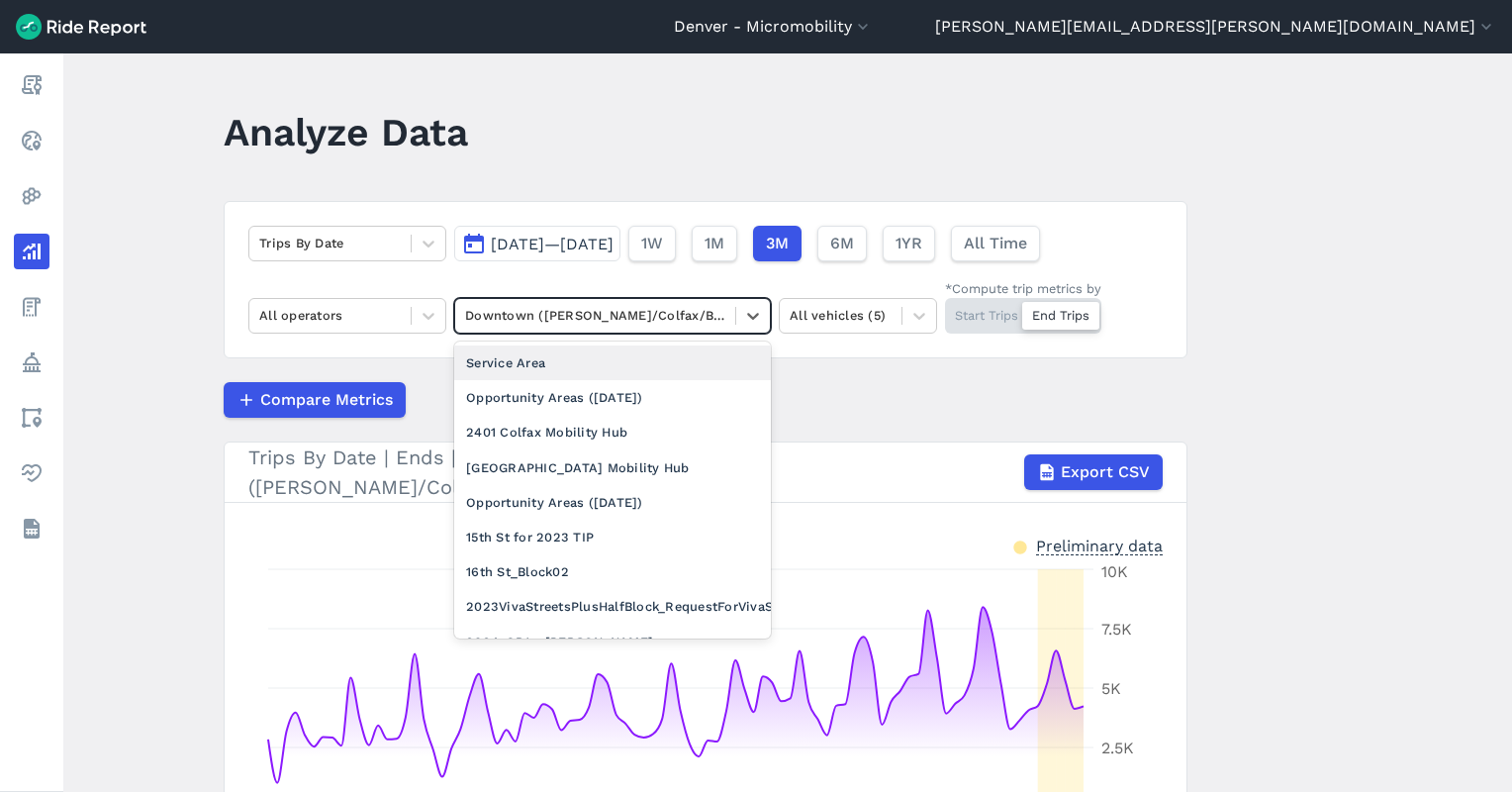 click at bounding box center [595, 315] 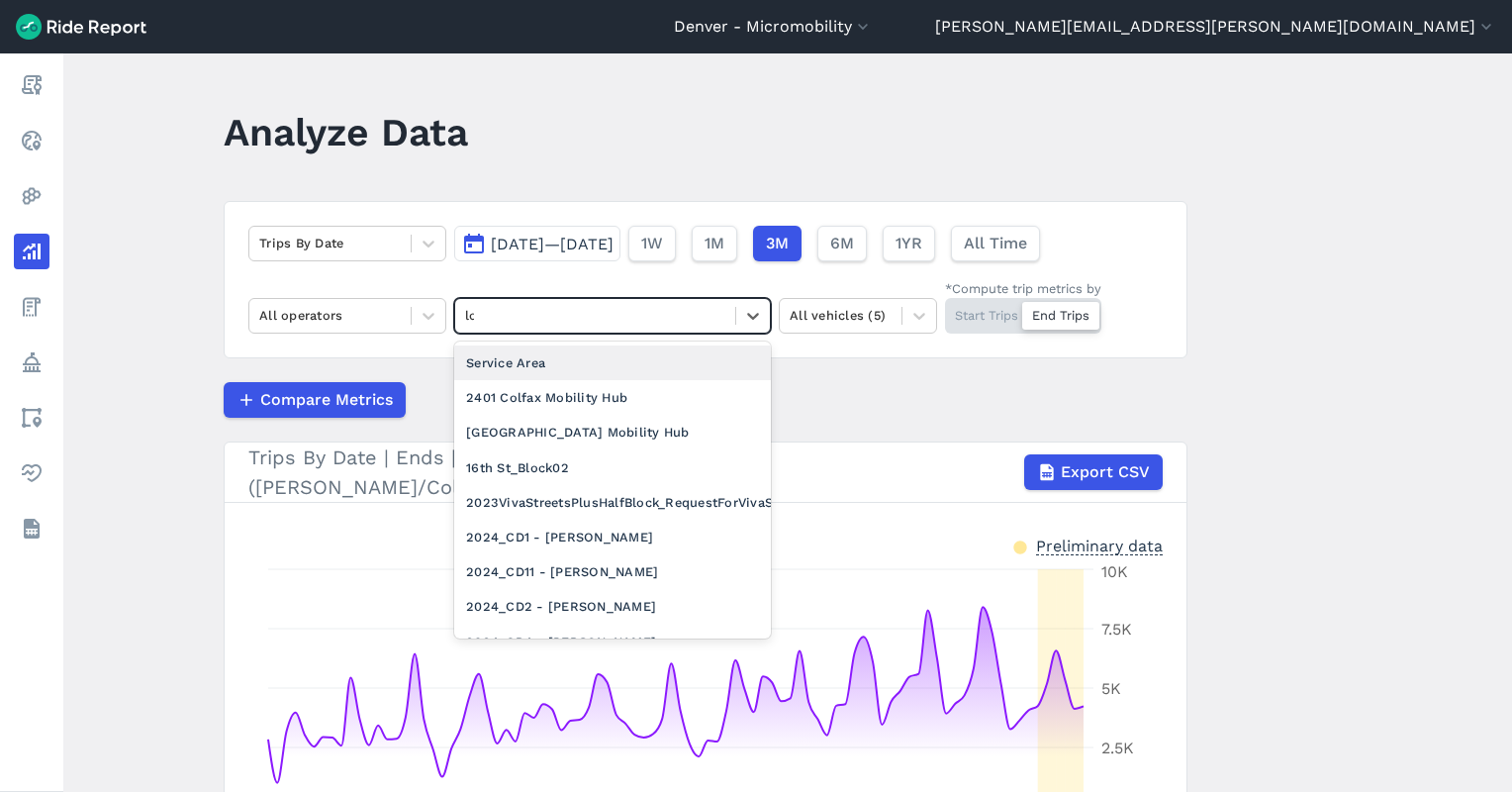 type on "lodo" 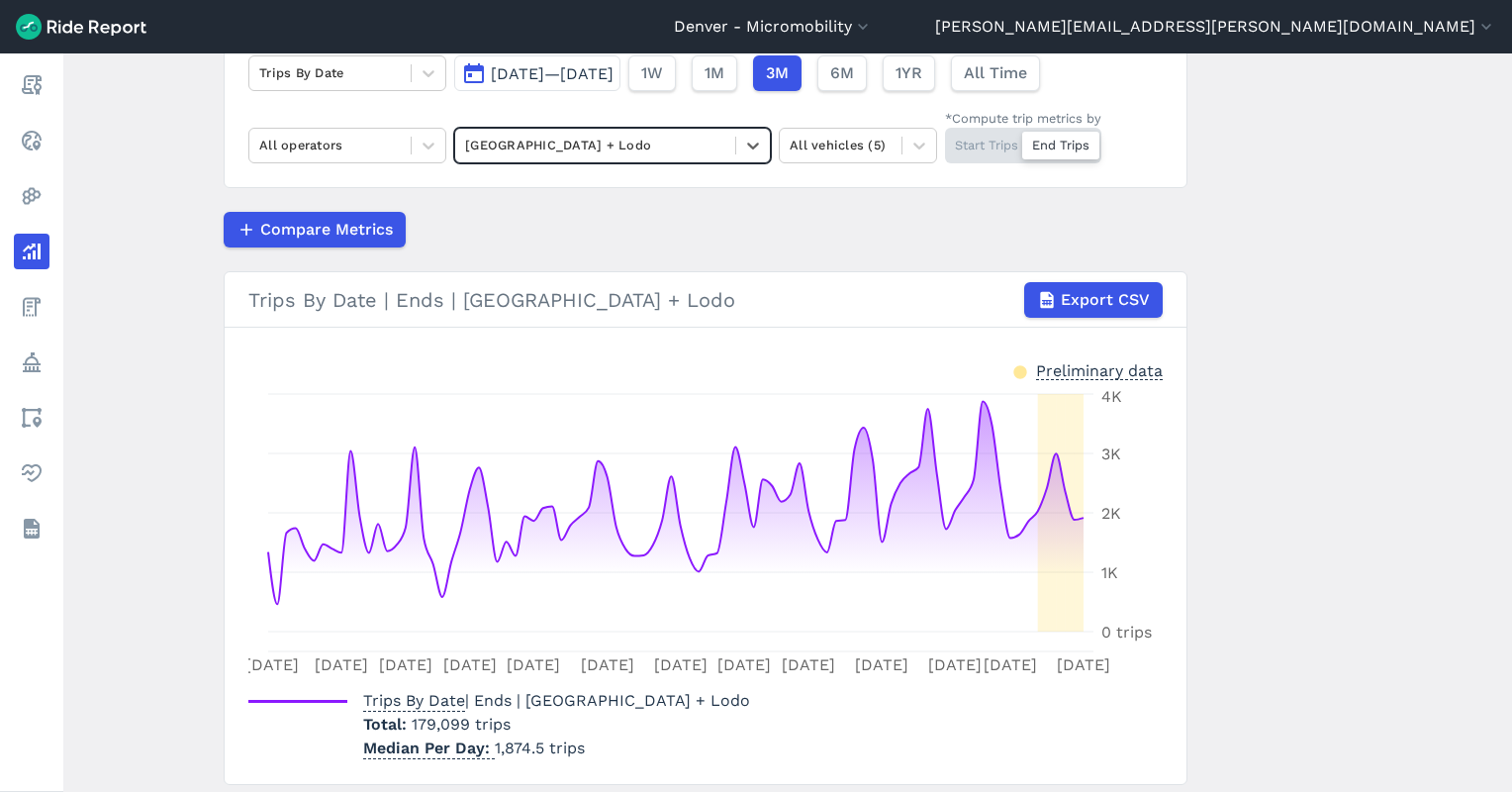 scroll, scrollTop: 233, scrollLeft: 0, axis: vertical 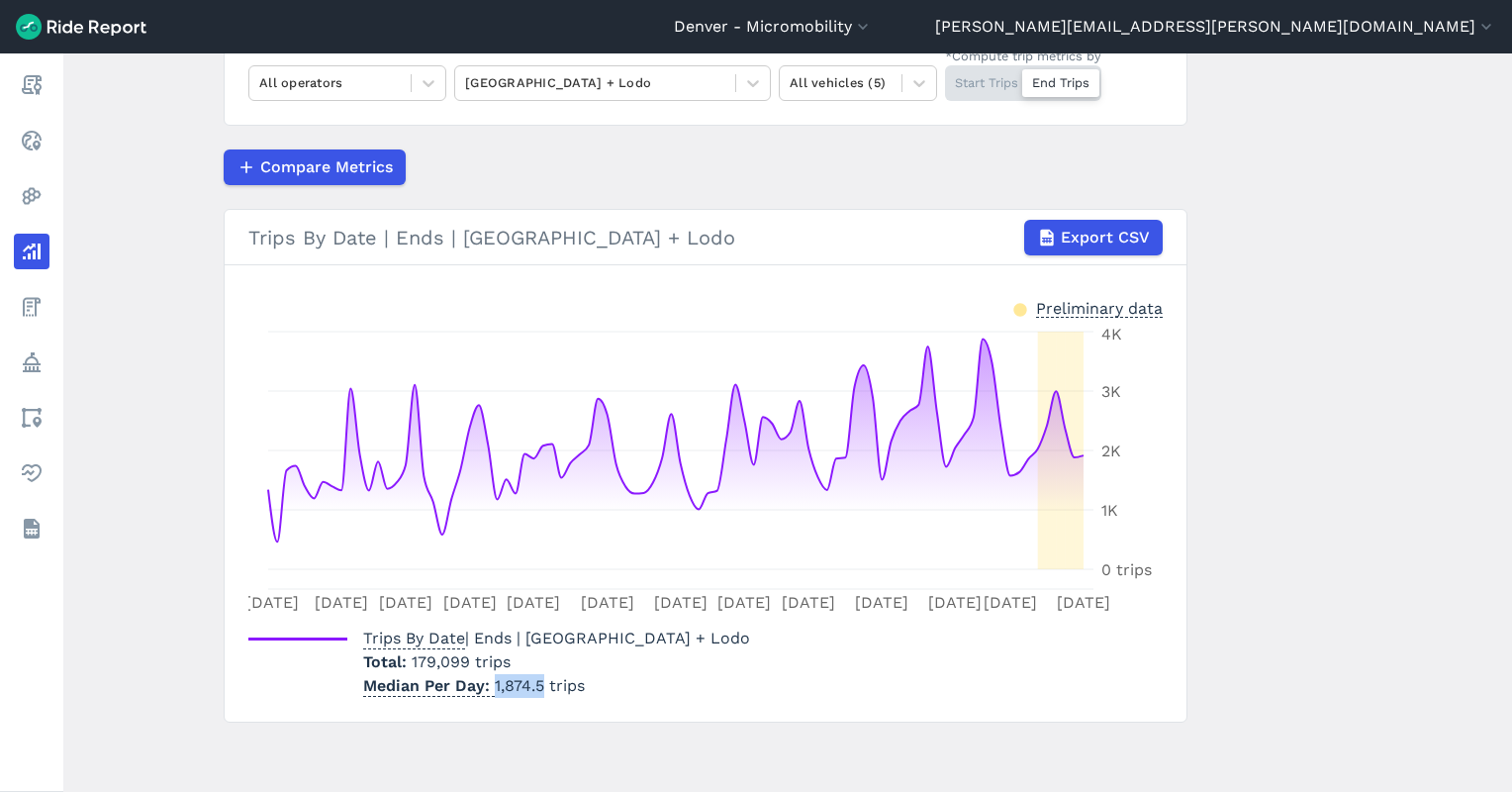 drag, startPoint x: 540, startPoint y: 693, endPoint x: 489, endPoint y: 694, distance: 51.009803 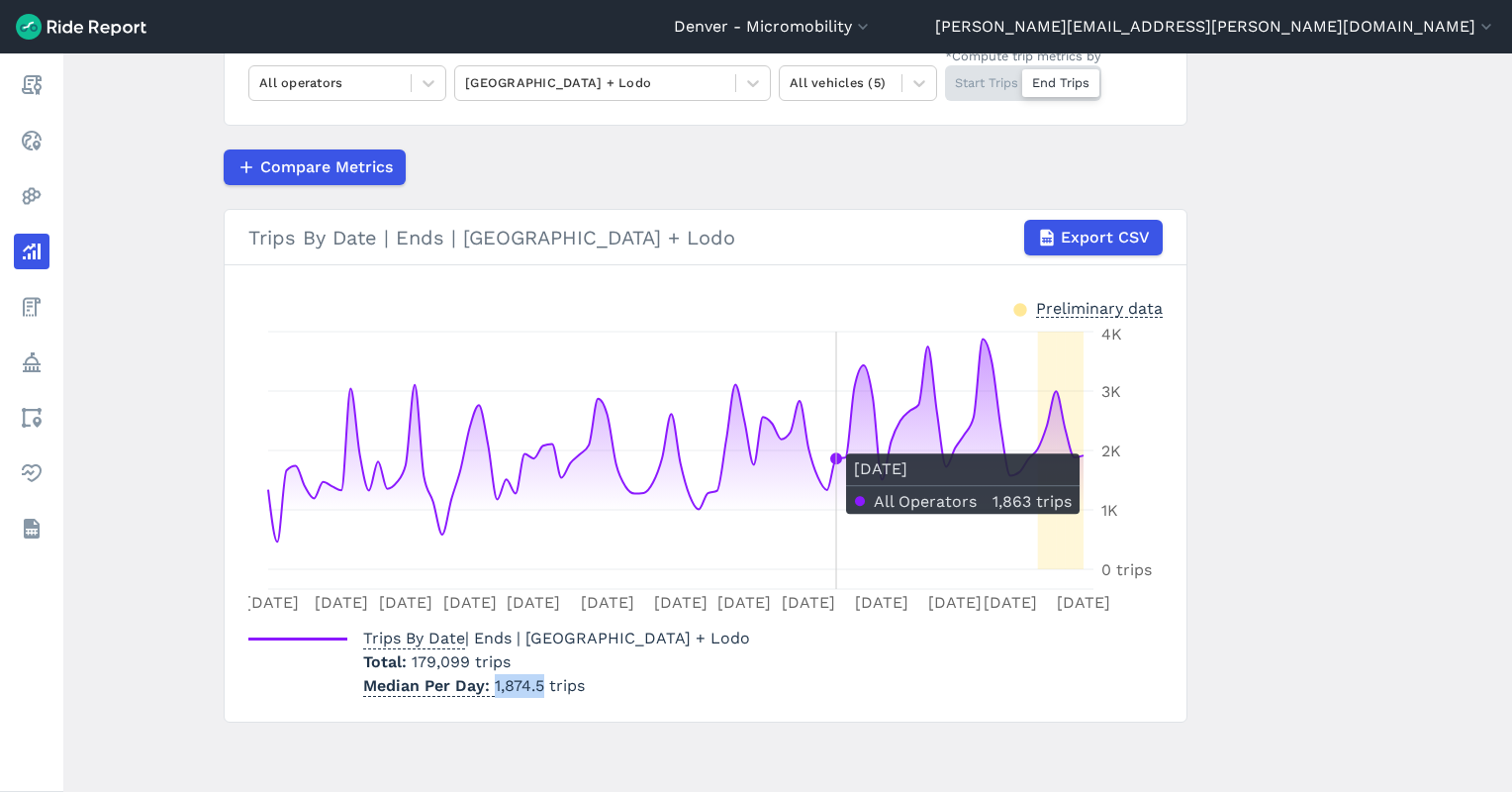 scroll, scrollTop: 0, scrollLeft: 0, axis: both 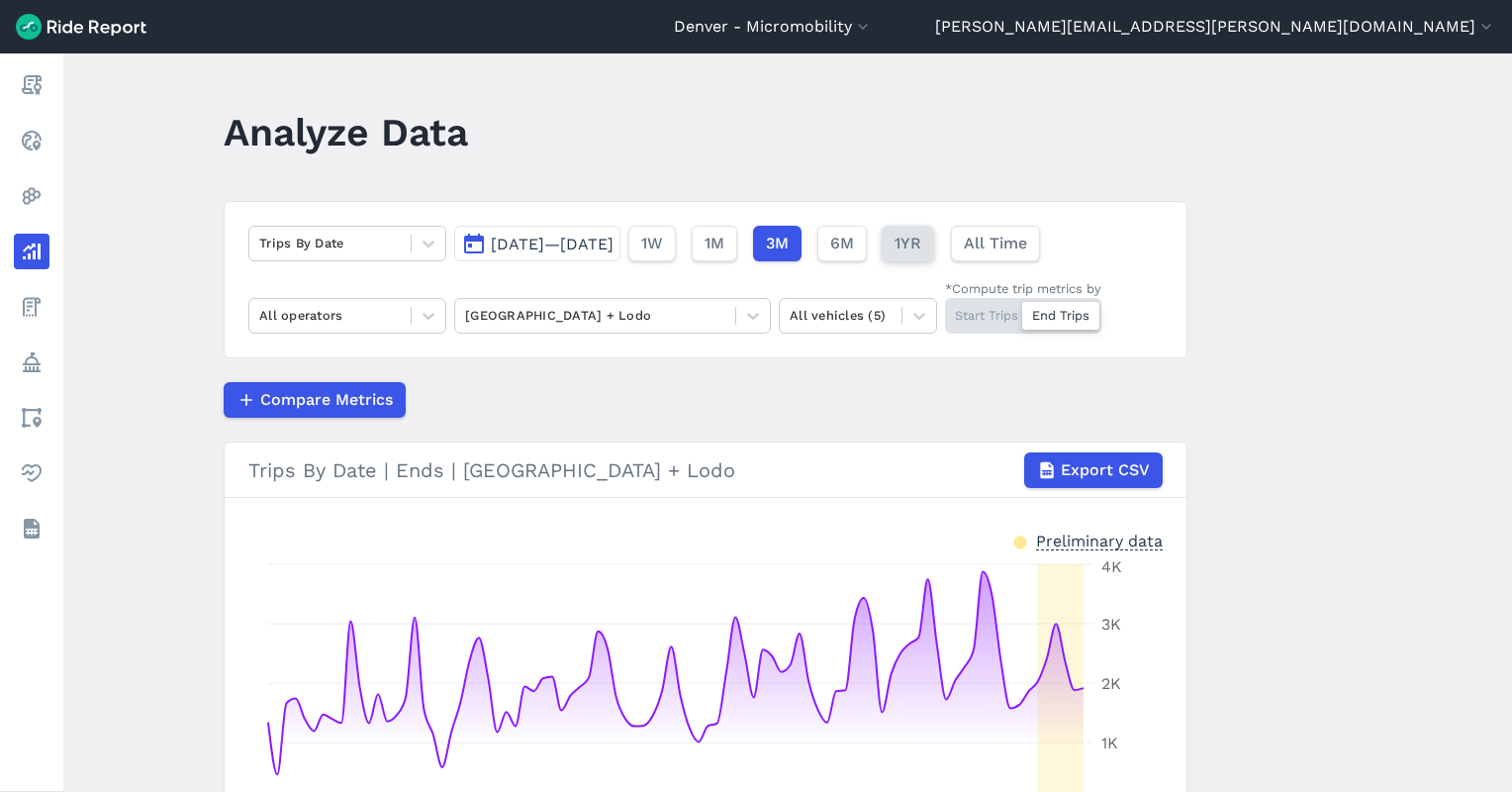 click on "1YR" at bounding box center [907, 244] 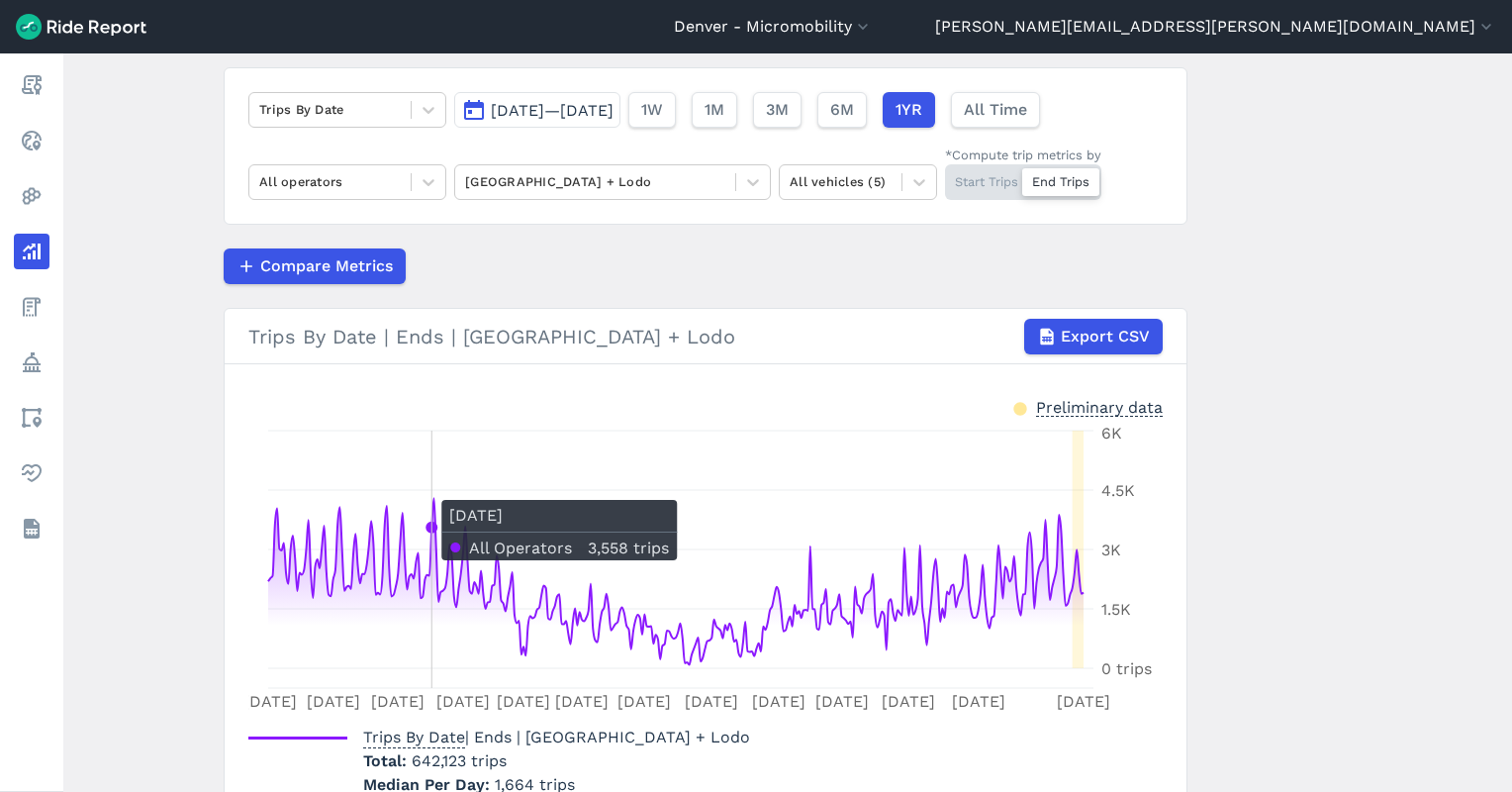 scroll, scrollTop: 100, scrollLeft: 0, axis: vertical 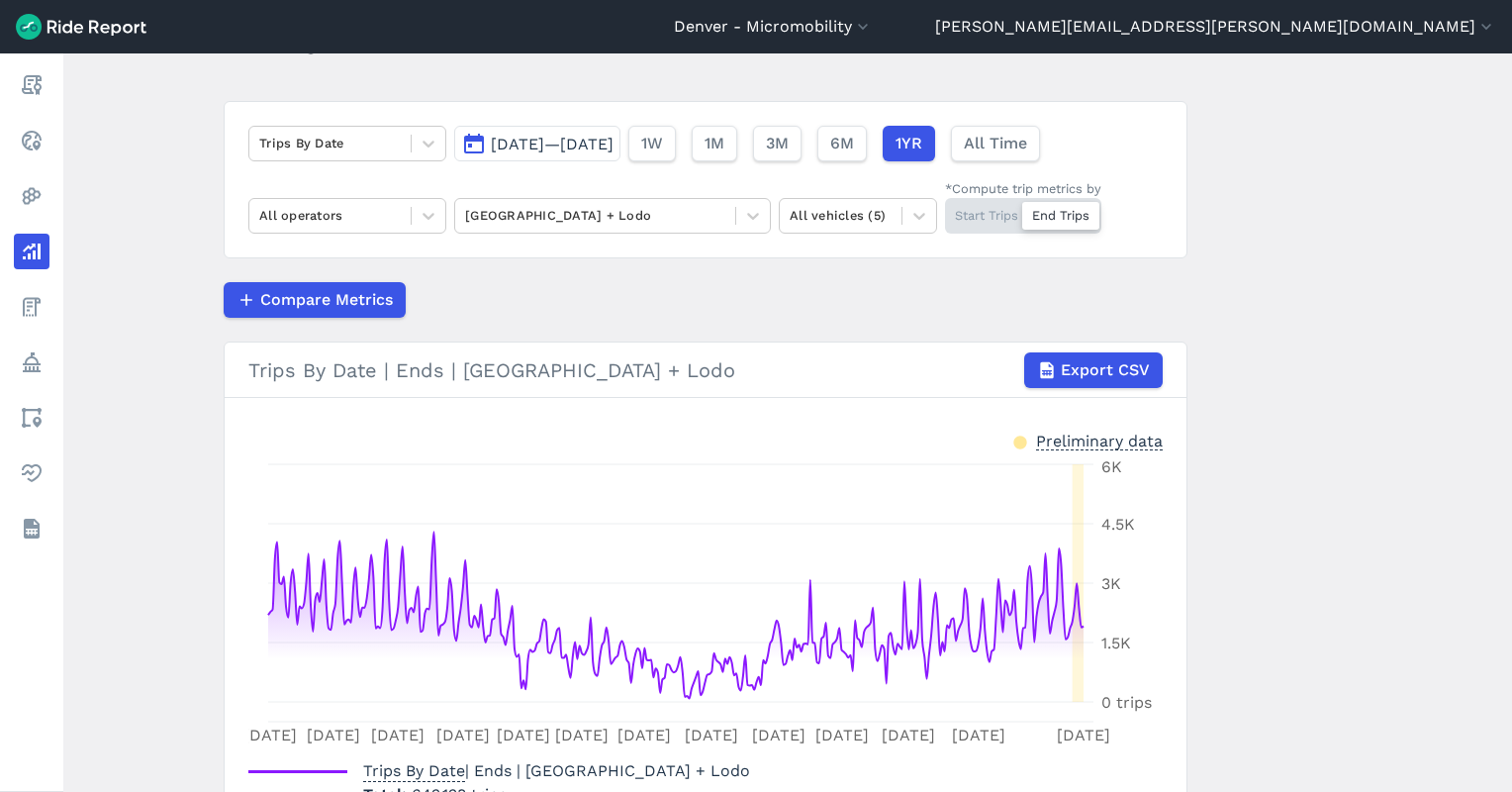 click on "[DATE]—[DATE]" at bounding box center [552, 144] 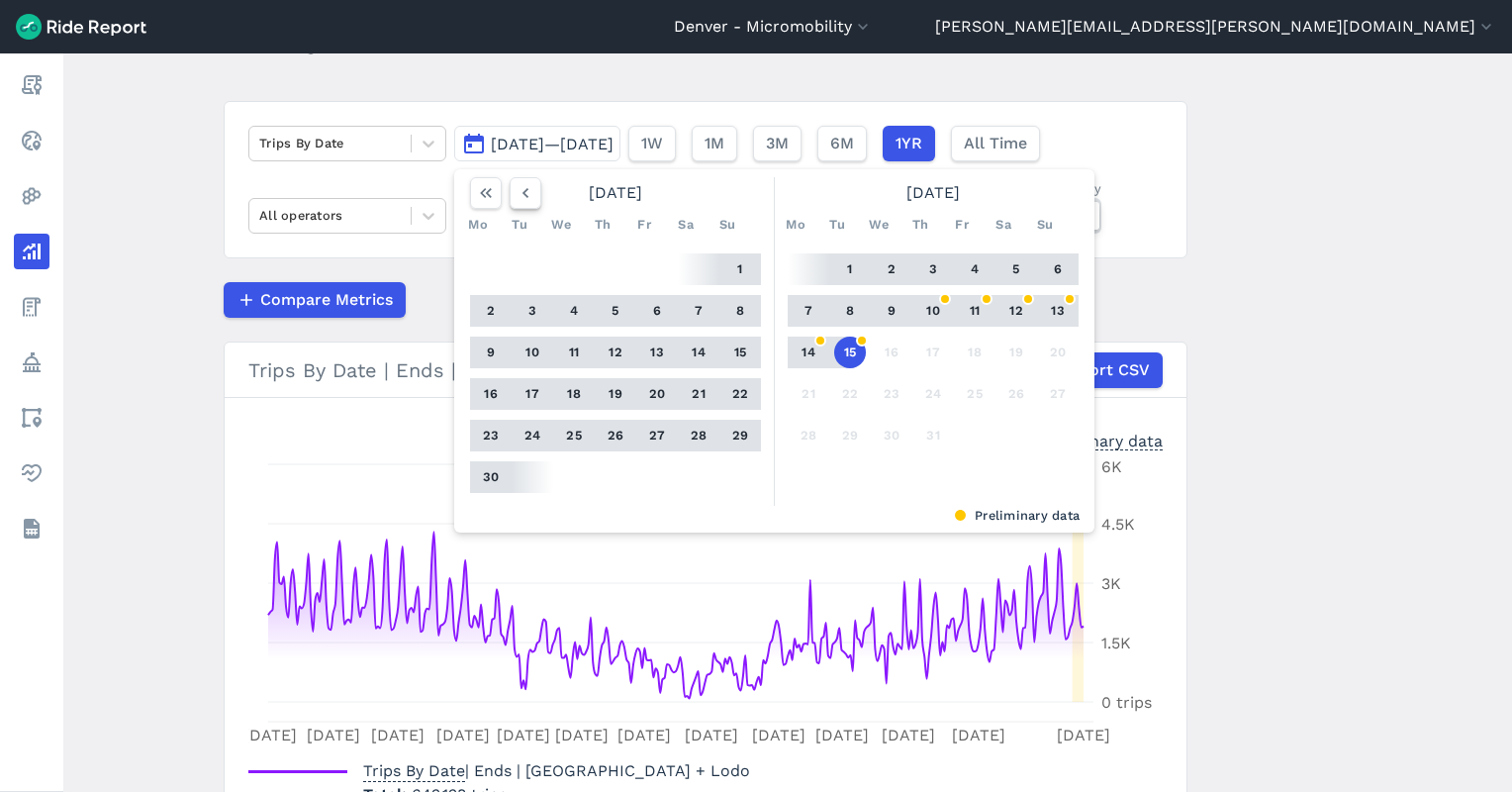 click 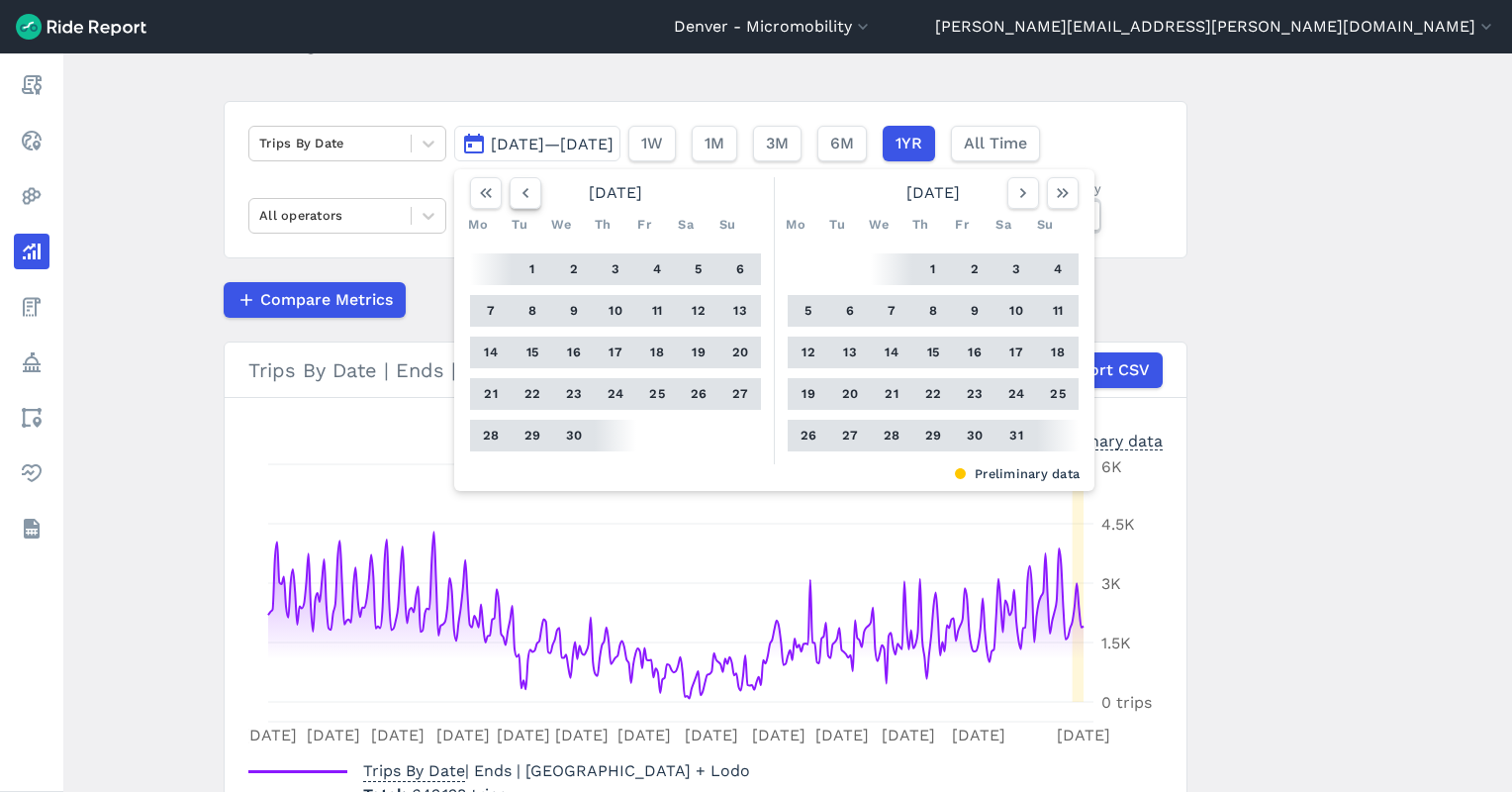 click 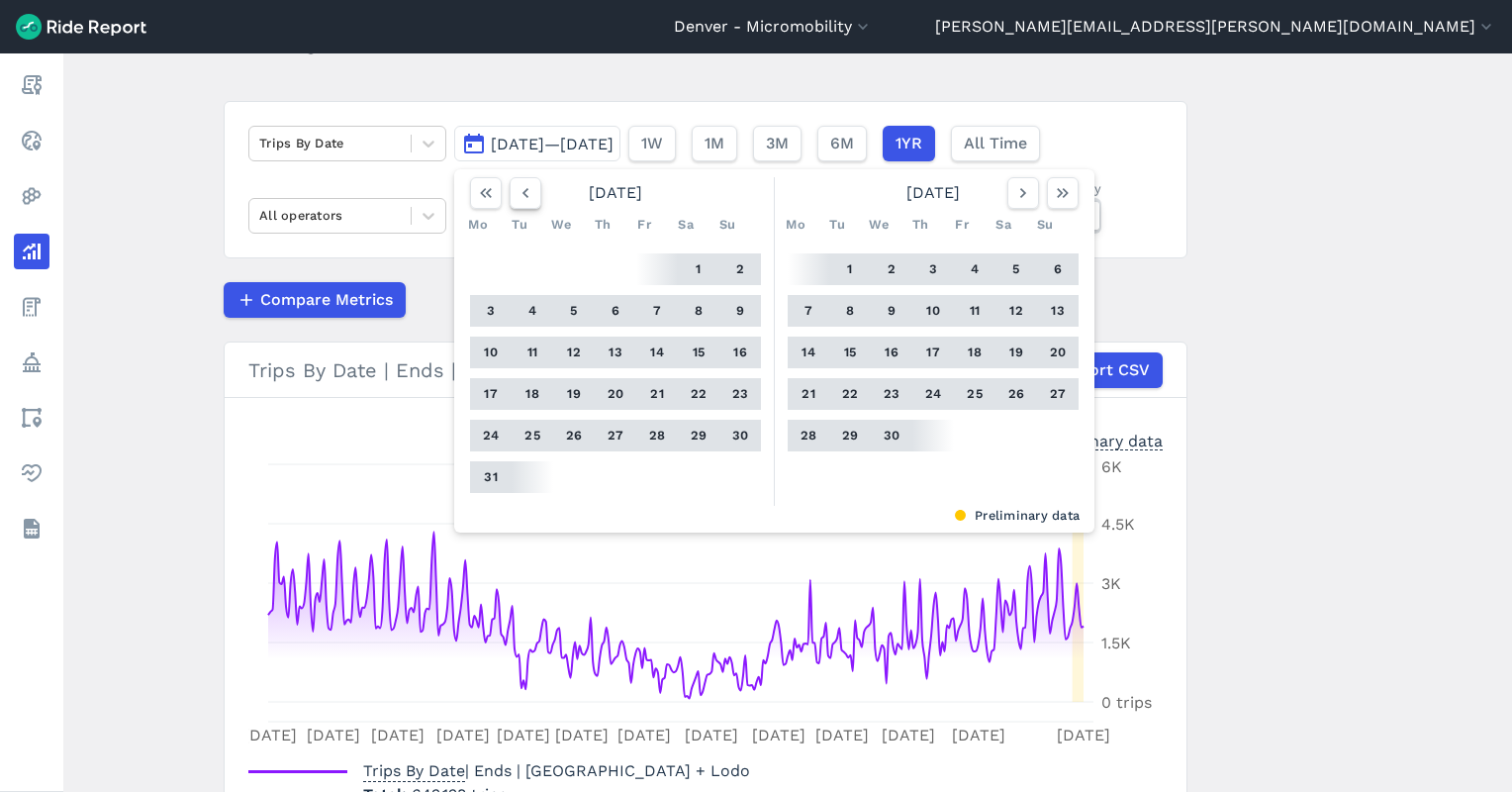 click 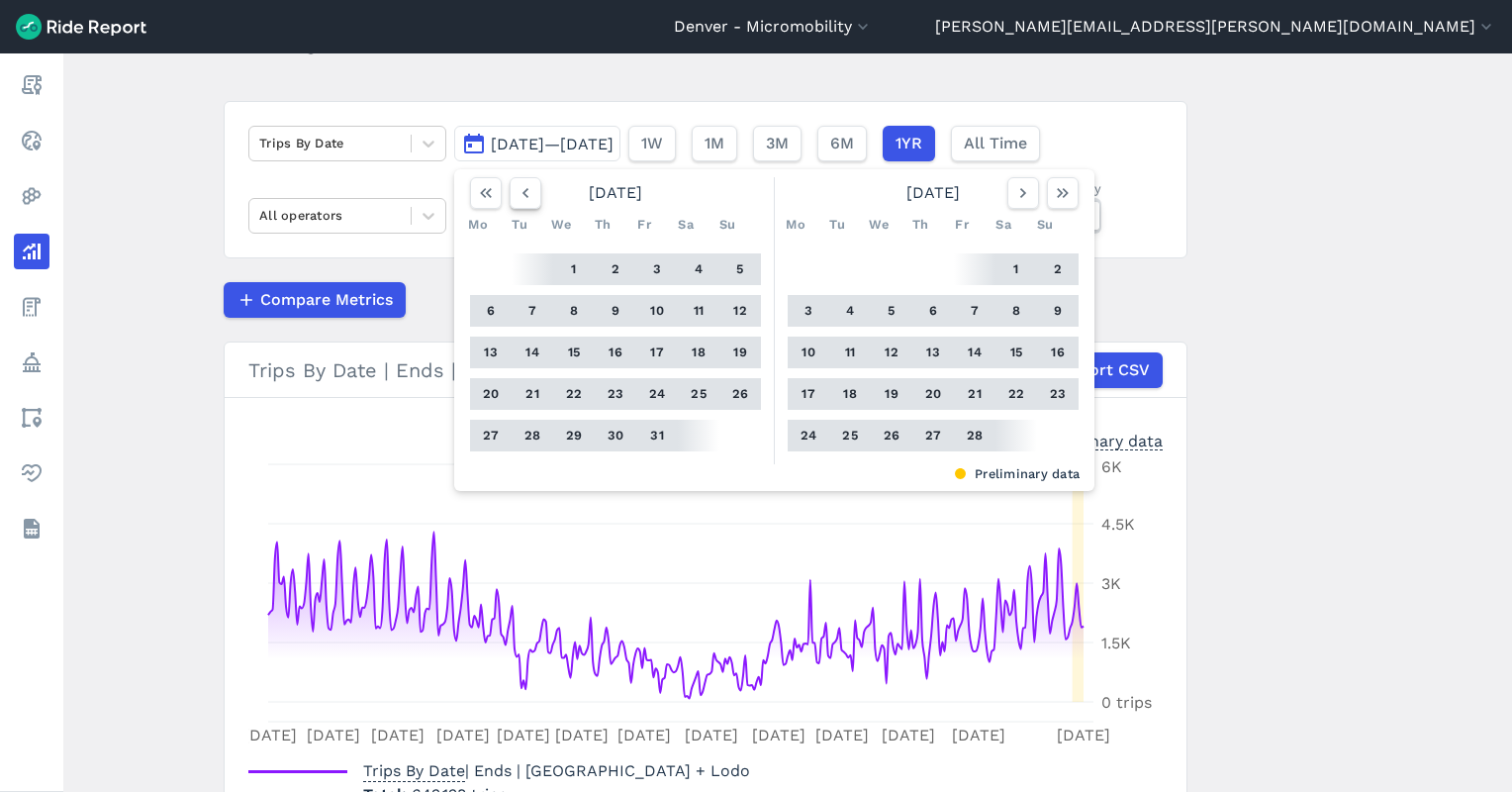 click 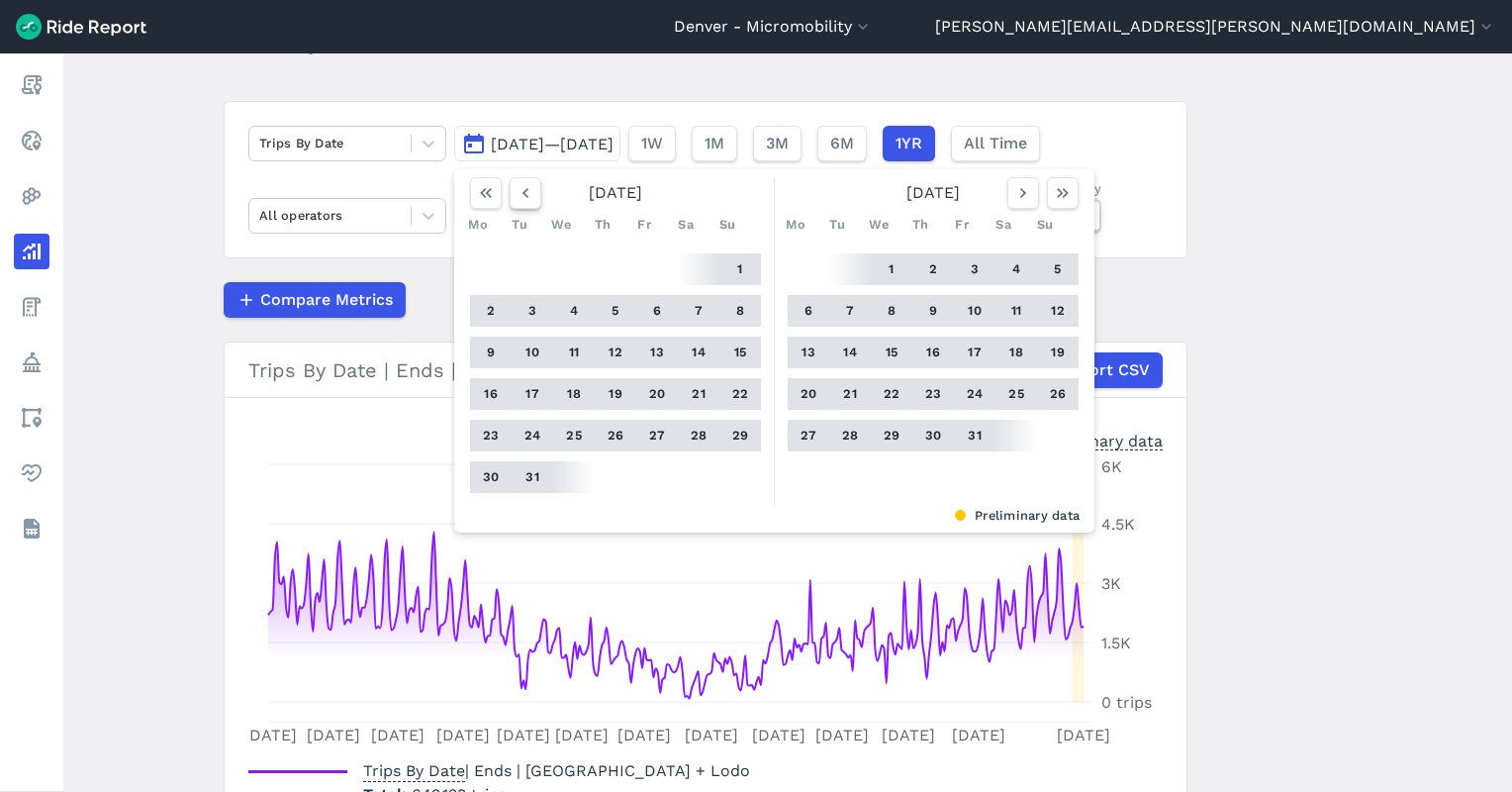 click 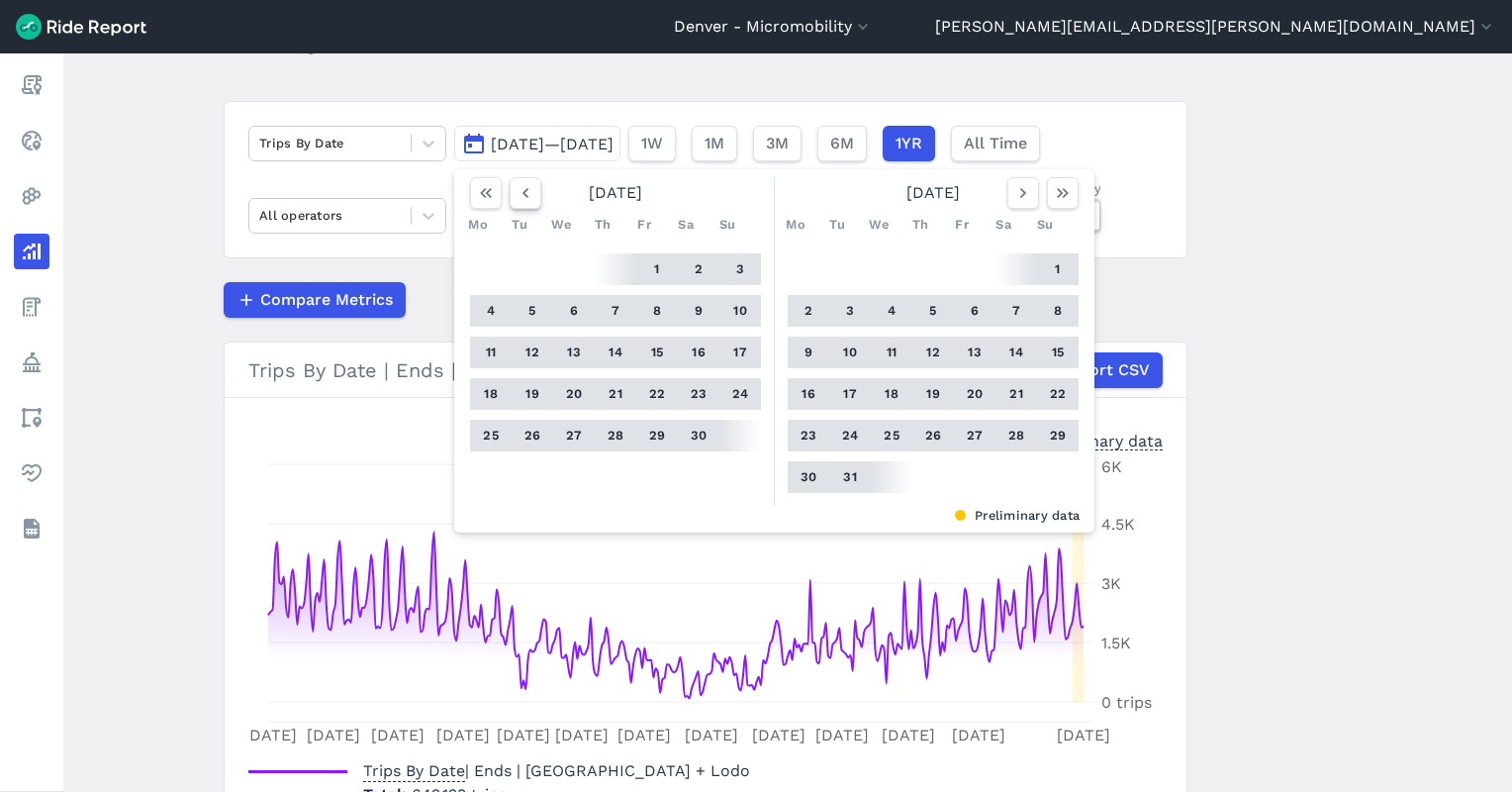 click 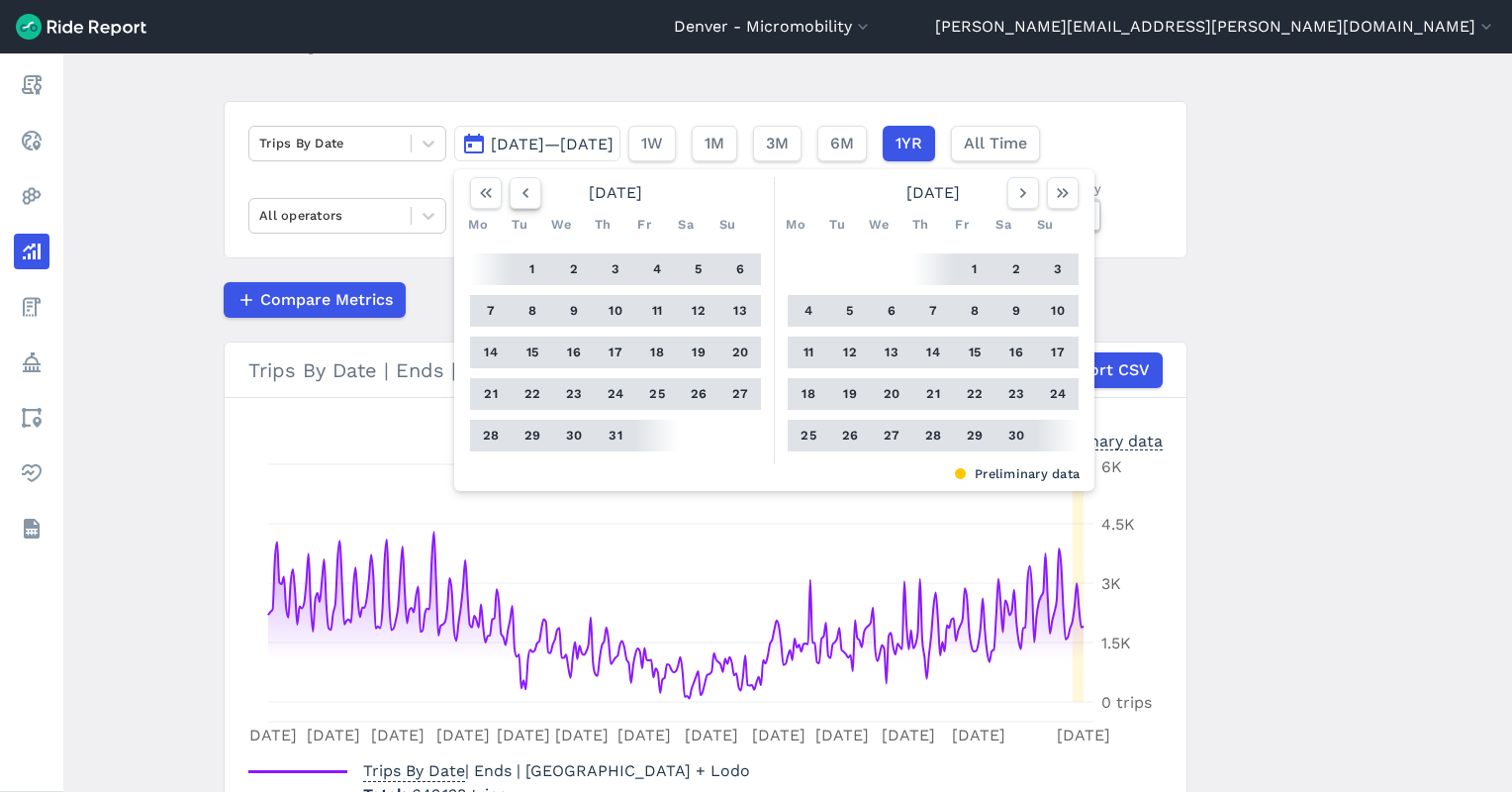 click 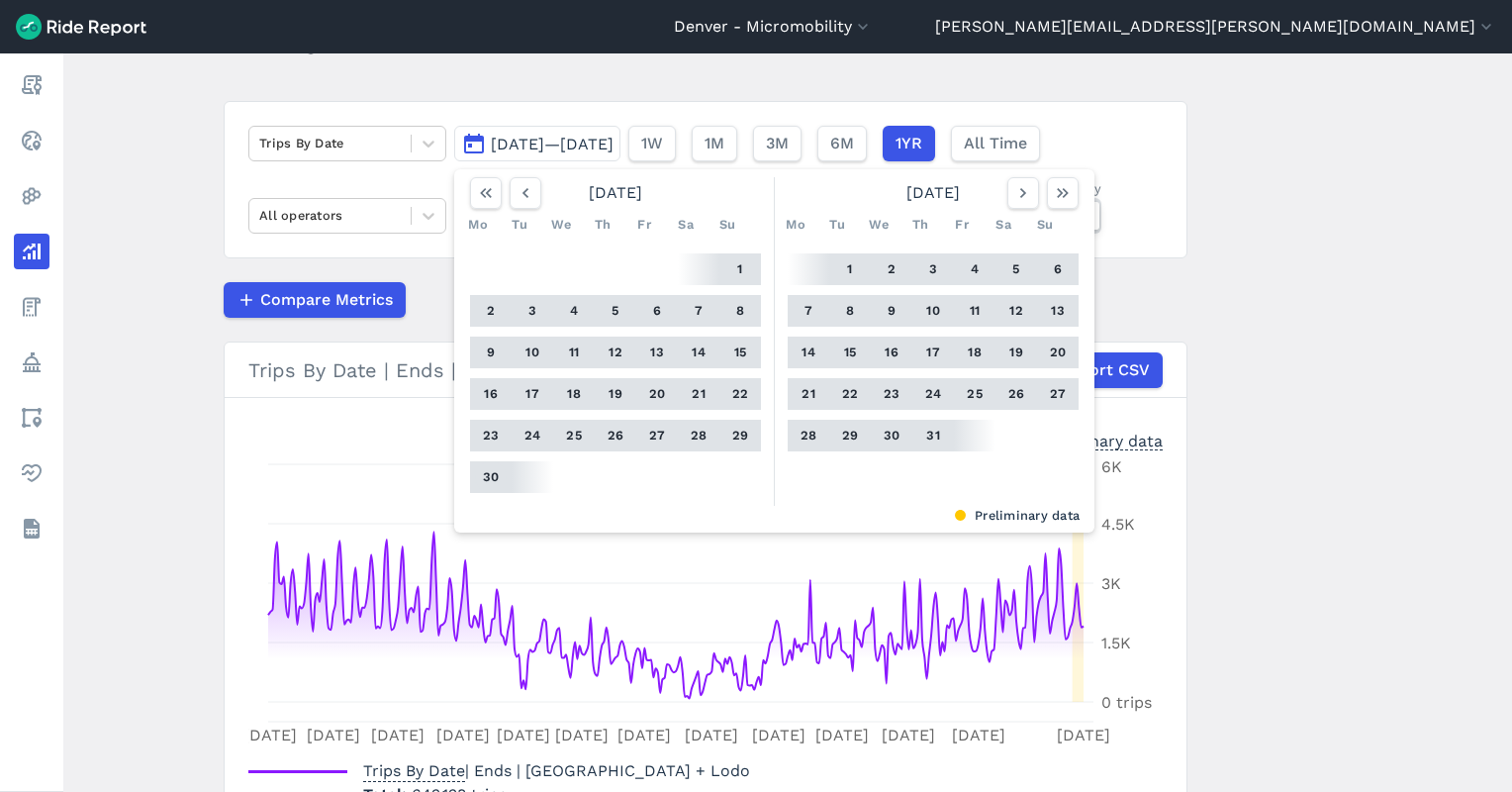 drag, startPoint x: 495, startPoint y: 472, endPoint x: 516, endPoint y: 416, distance: 59.80803 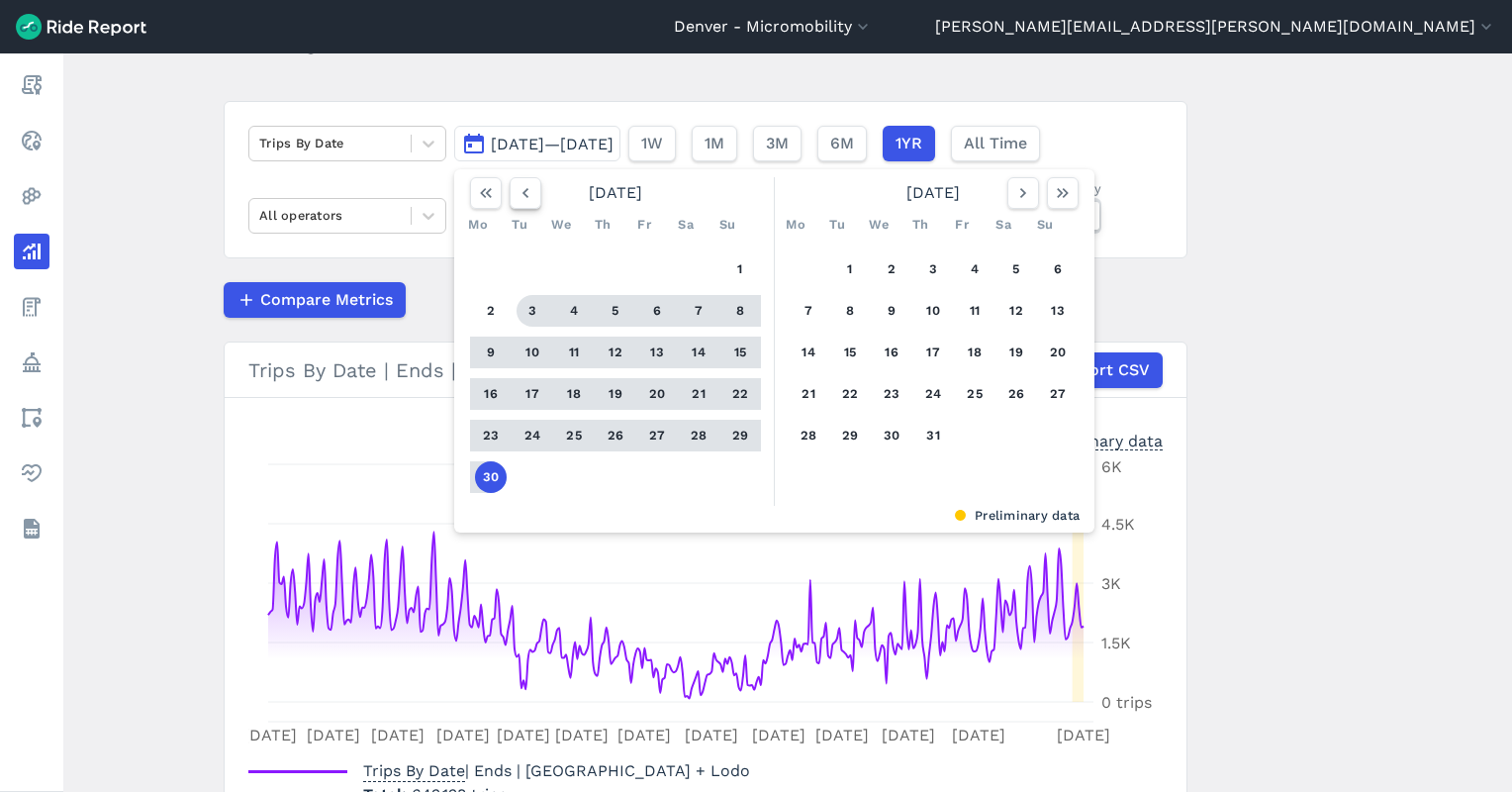 click at bounding box center (525, 193) 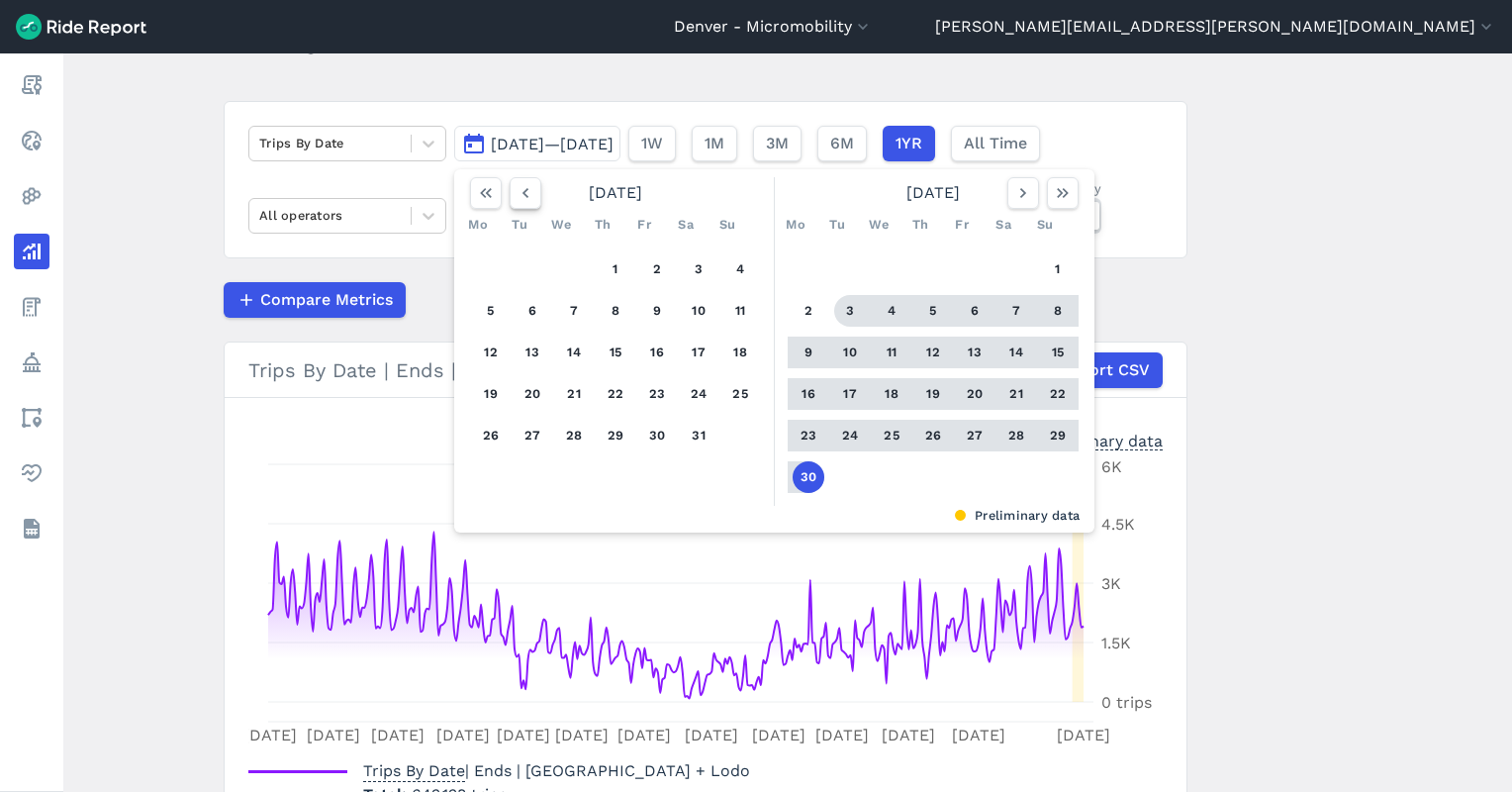 click 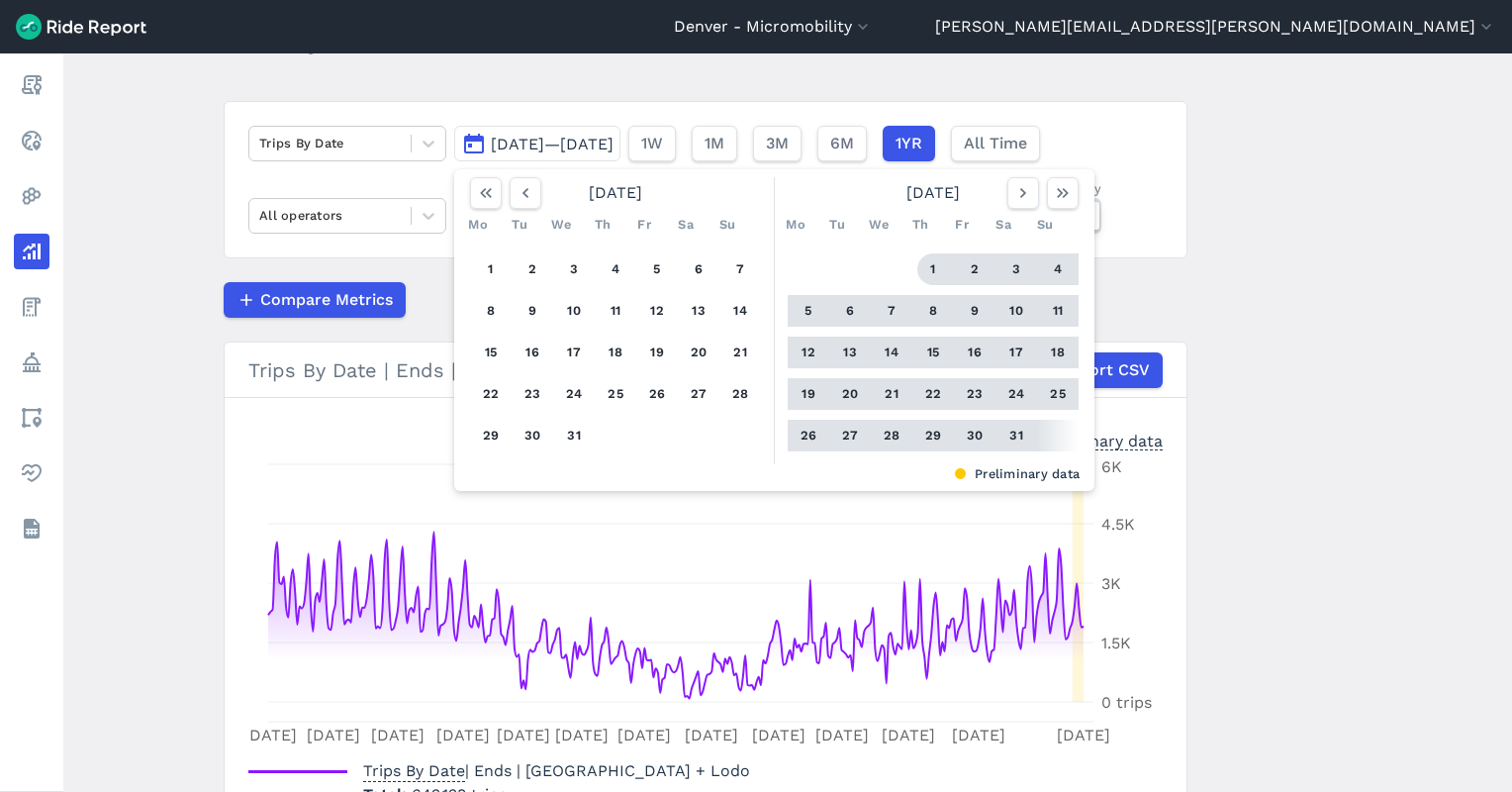 drag, startPoint x: 929, startPoint y: 253, endPoint x: 917, endPoint y: 273, distance: 23.323808 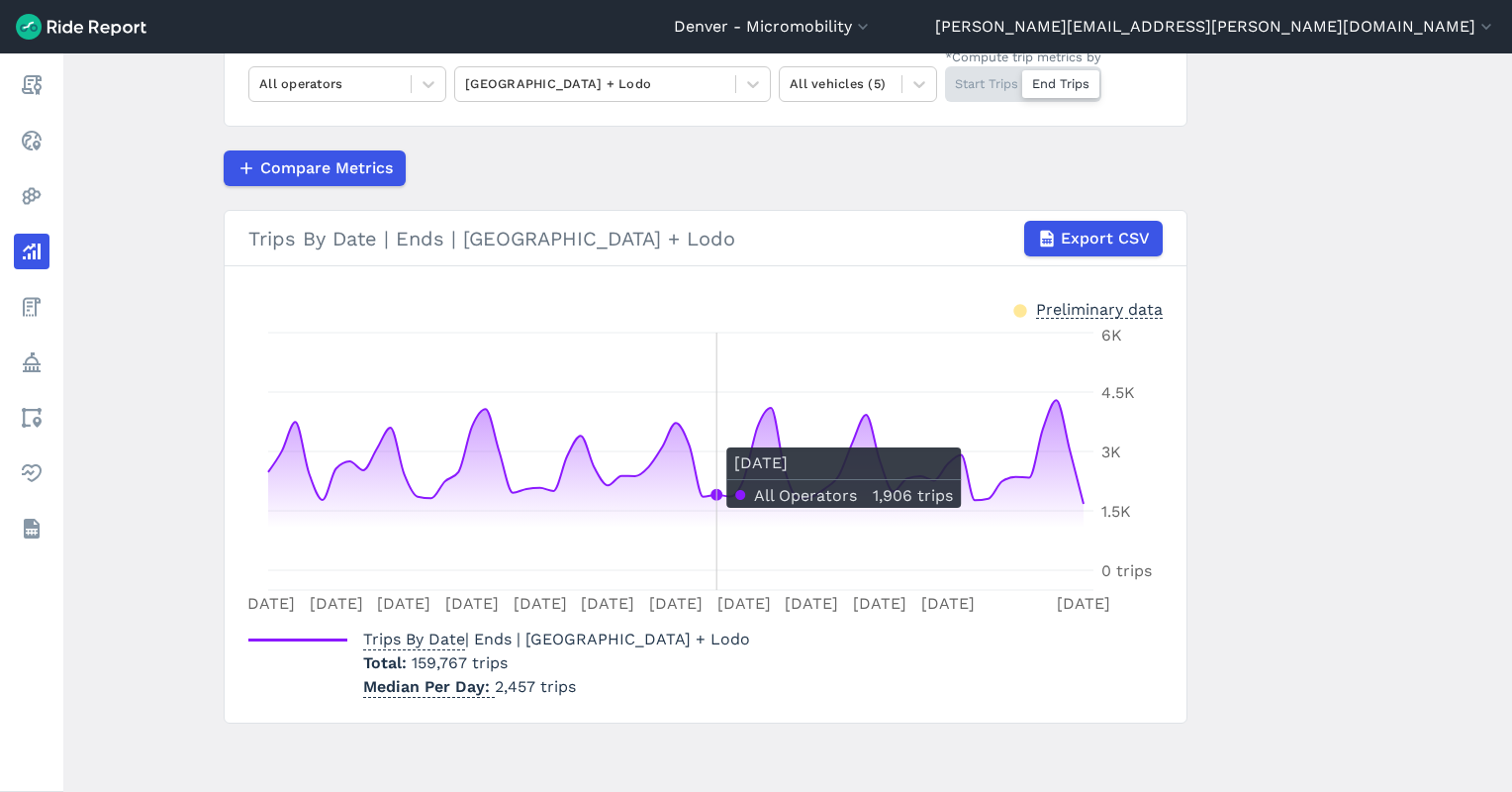 scroll, scrollTop: 233, scrollLeft: 0, axis: vertical 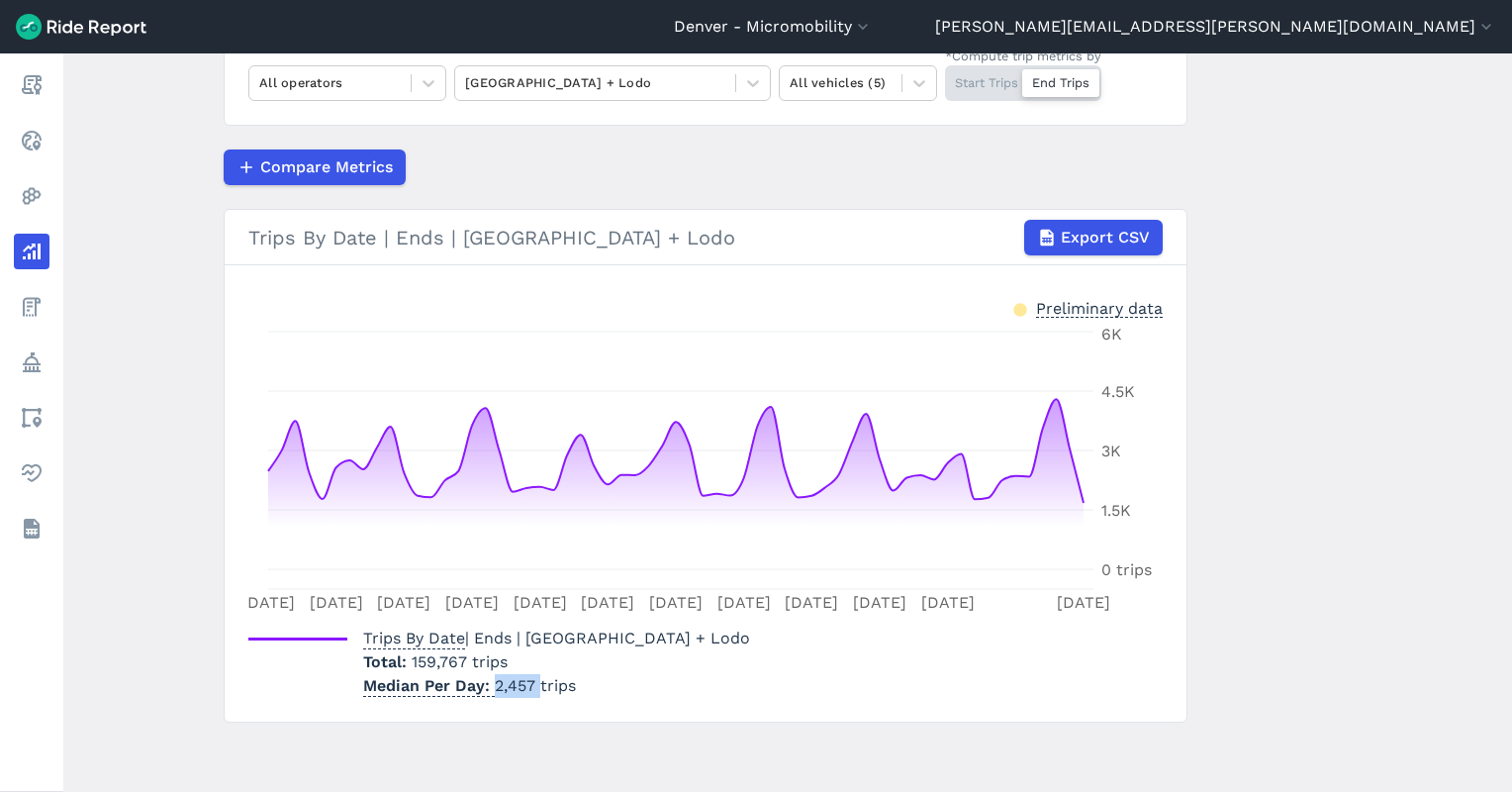 drag, startPoint x: 534, startPoint y: 687, endPoint x: 491, endPoint y: 684, distance: 43.104524 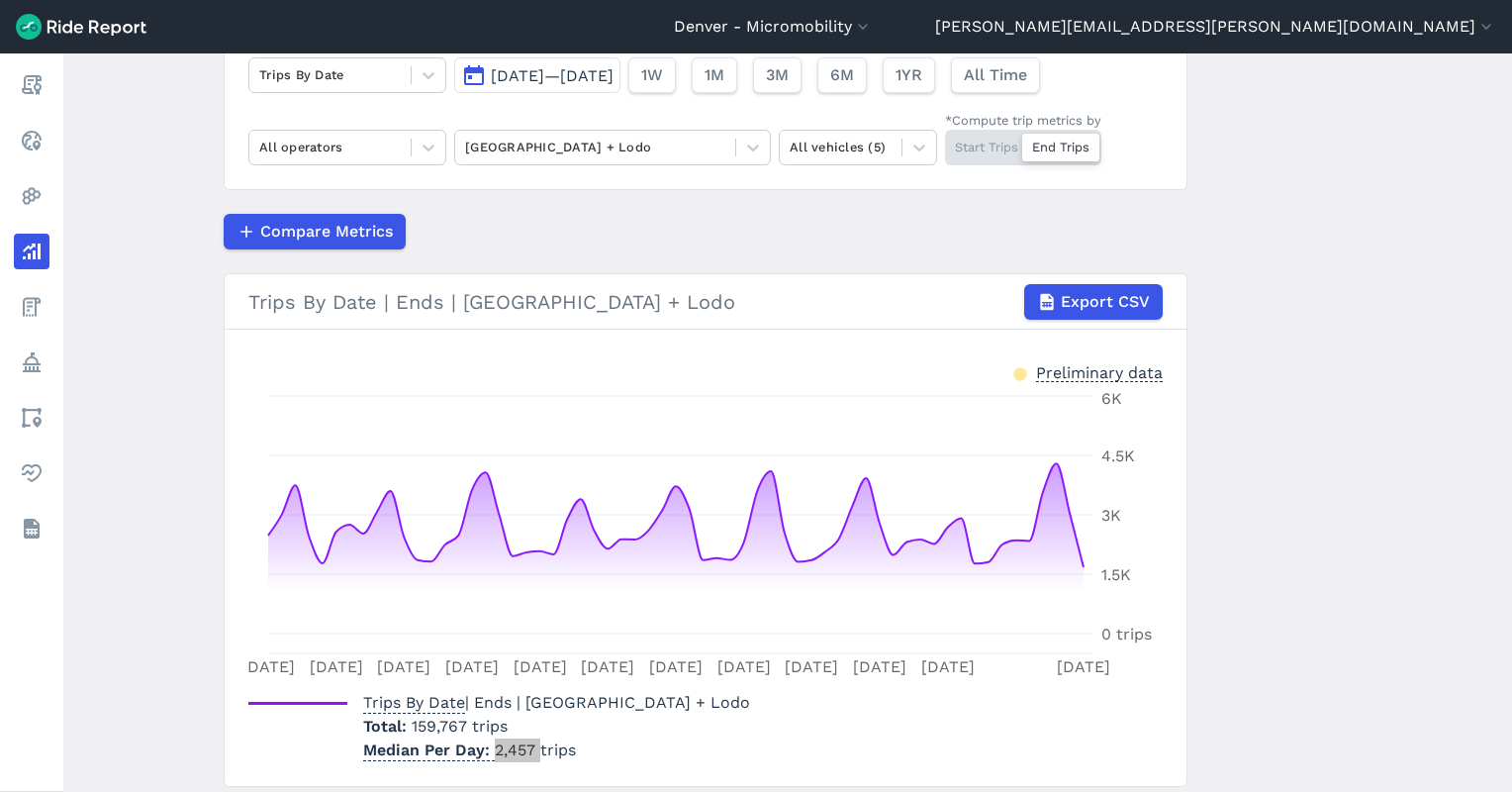 scroll, scrollTop: 132, scrollLeft: 0, axis: vertical 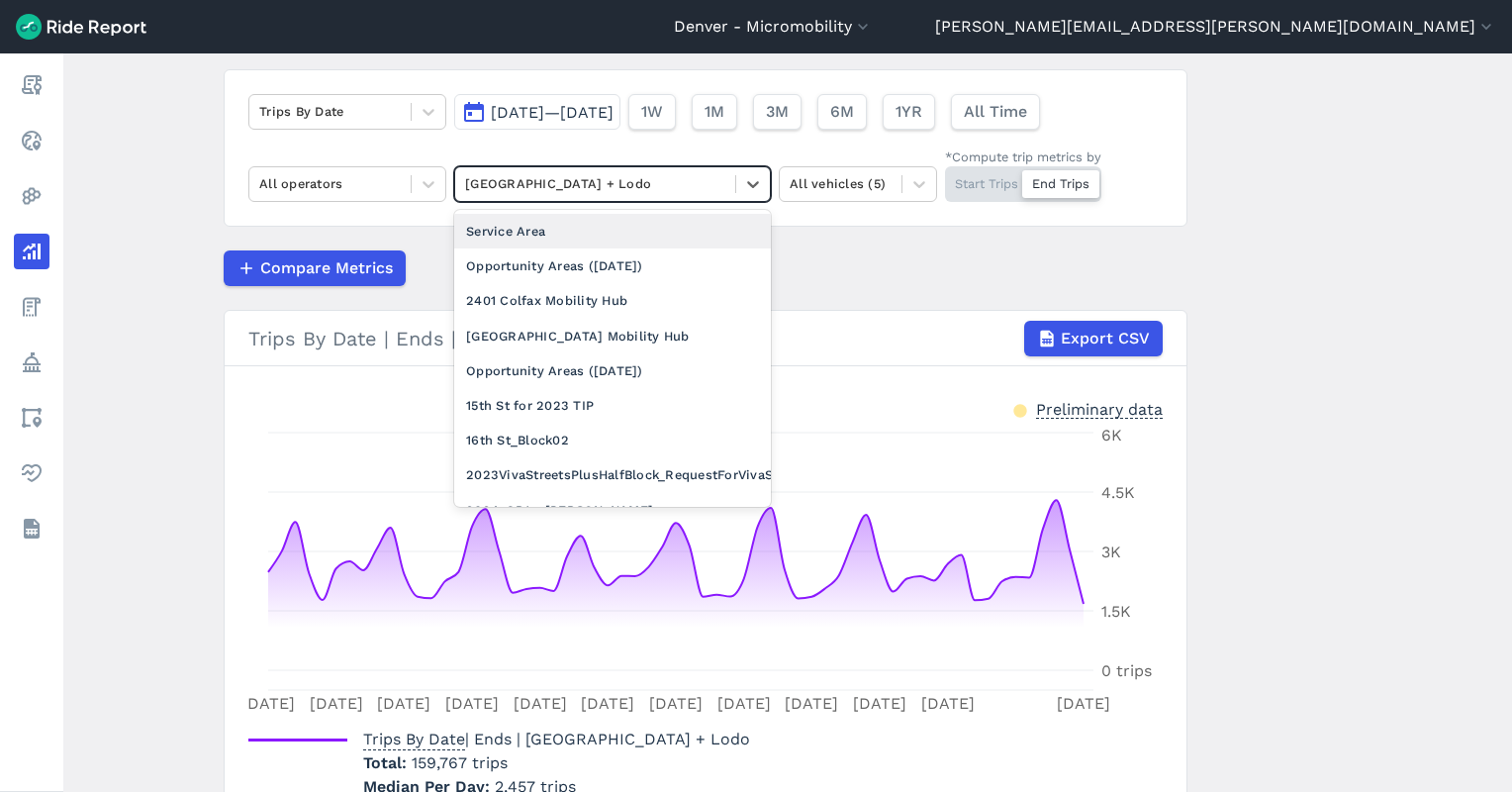 click at bounding box center (595, 183) 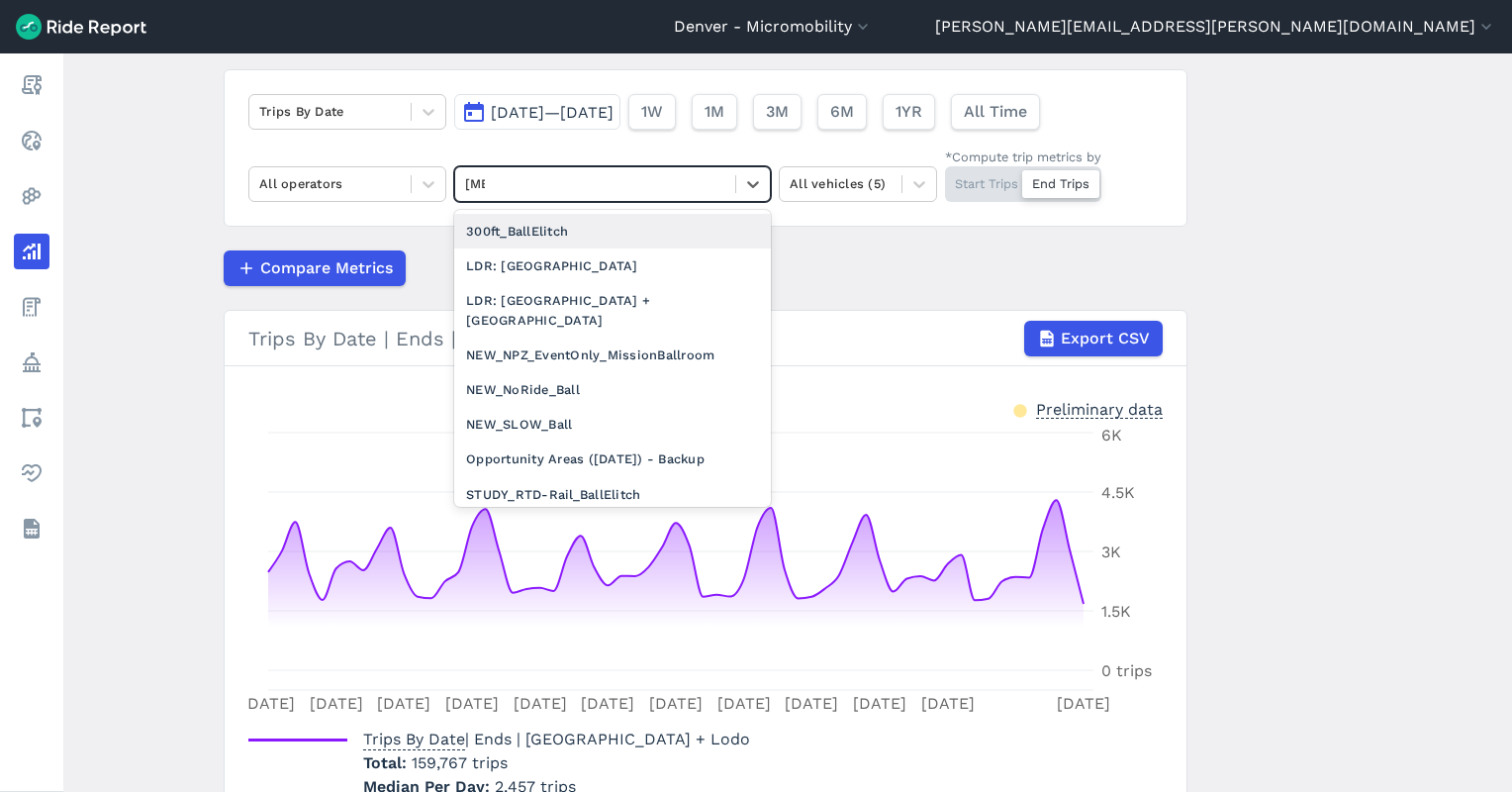 type on "ball" 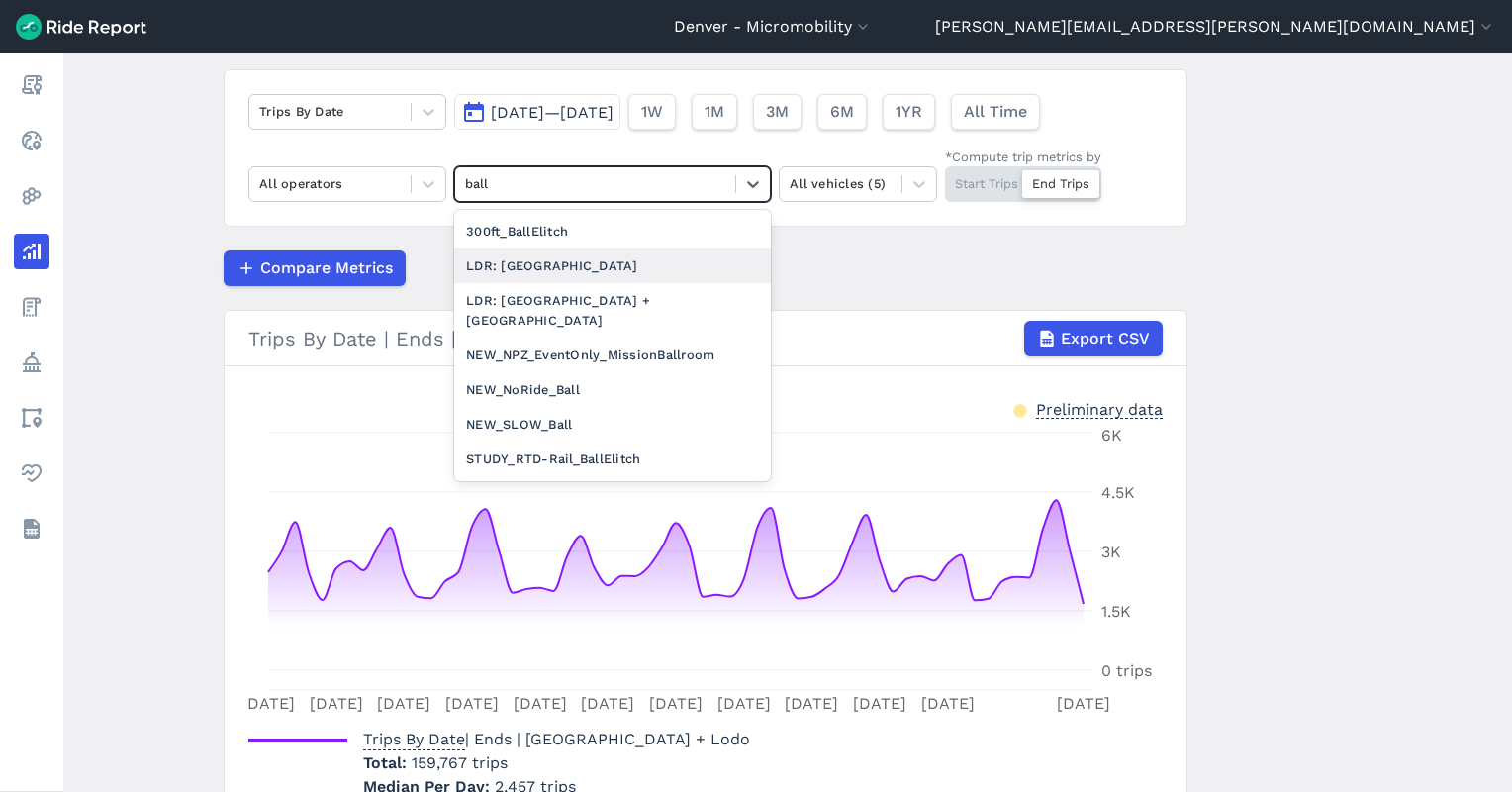 click on "LDR: [GEOGRAPHIC_DATA]" at bounding box center (613, 265) 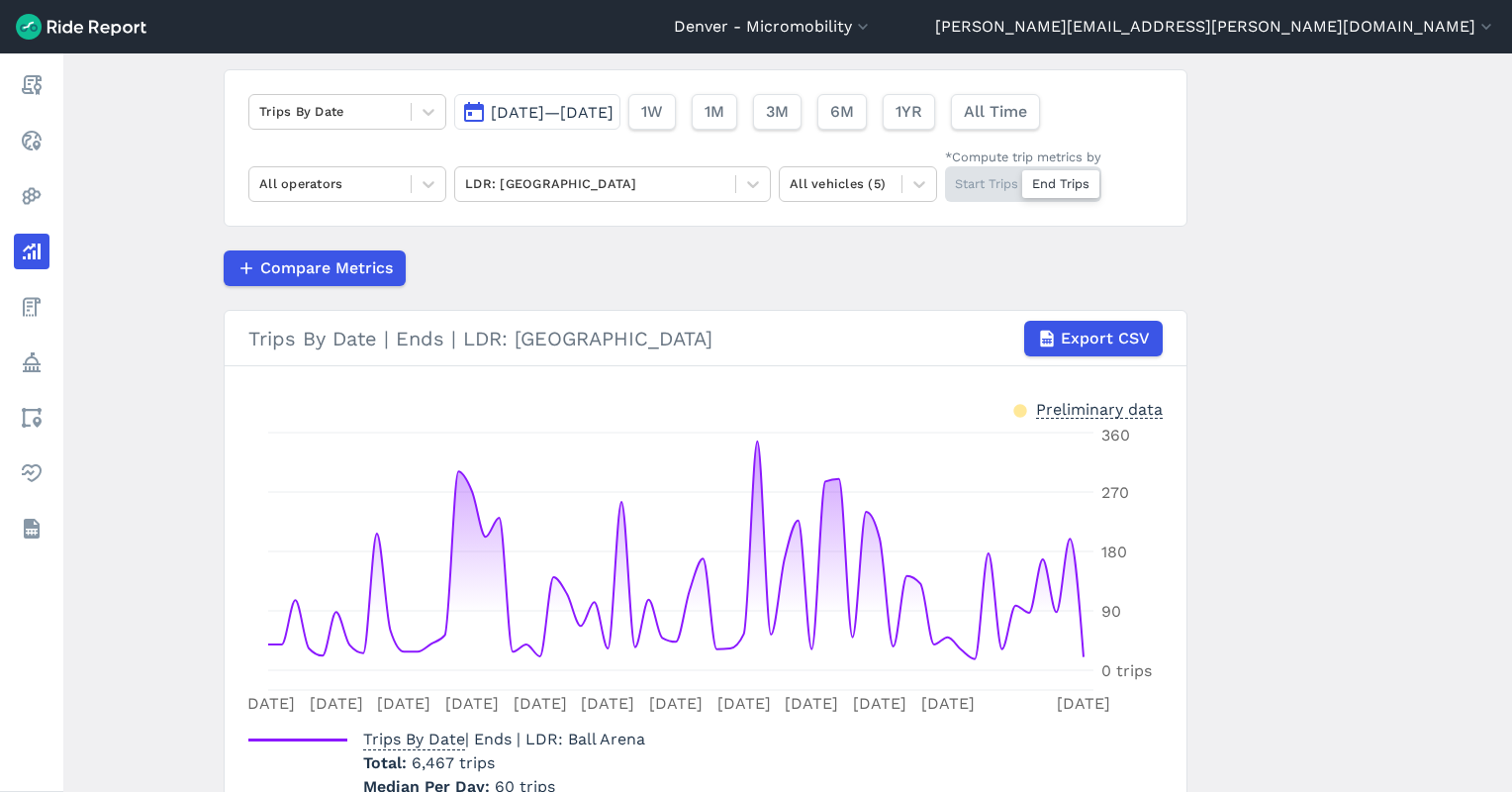 drag, startPoint x: 1005, startPoint y: 107, endPoint x: 938, endPoint y: 166, distance: 89.27486 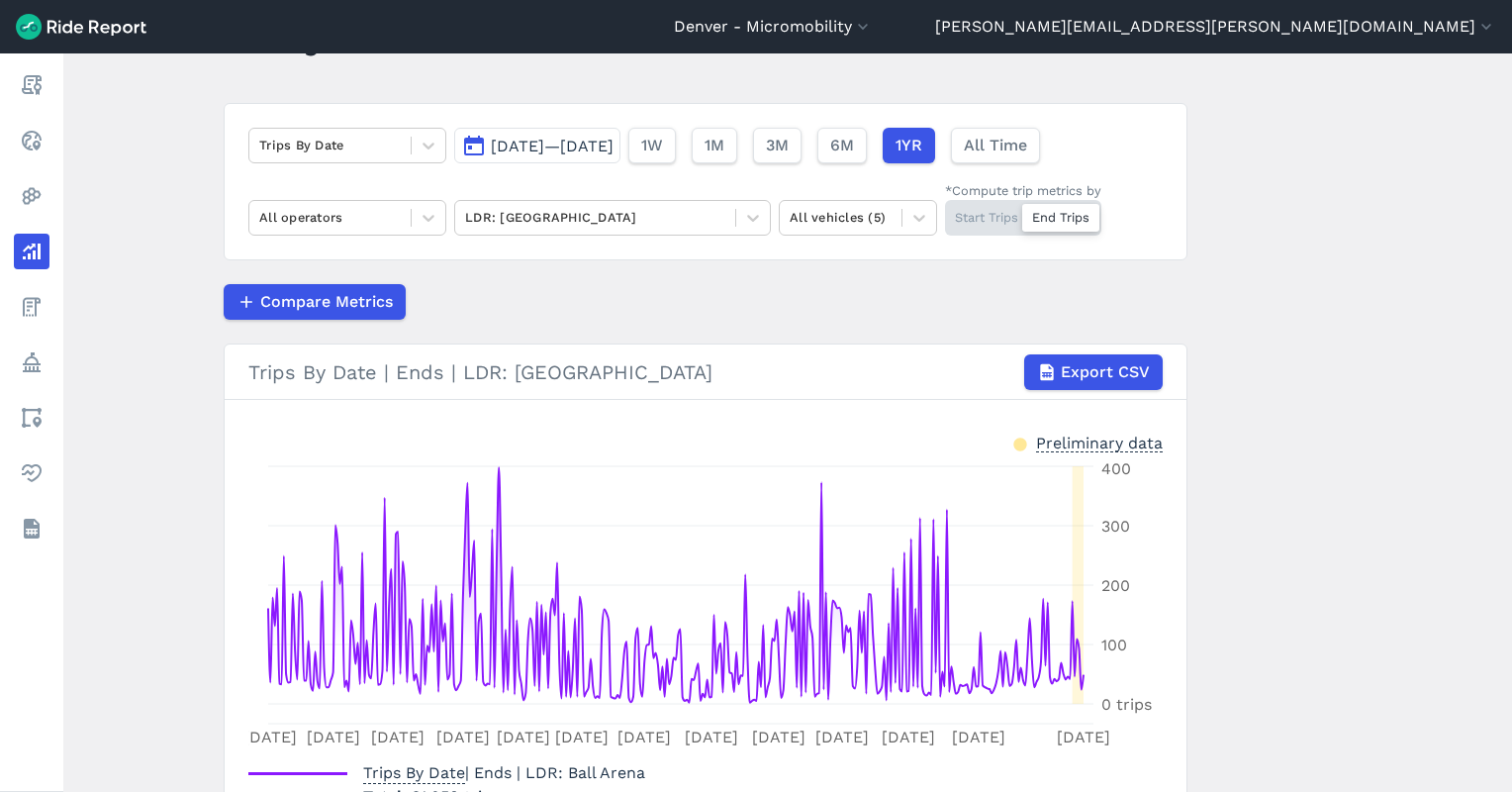 scroll, scrollTop: 132, scrollLeft: 0, axis: vertical 